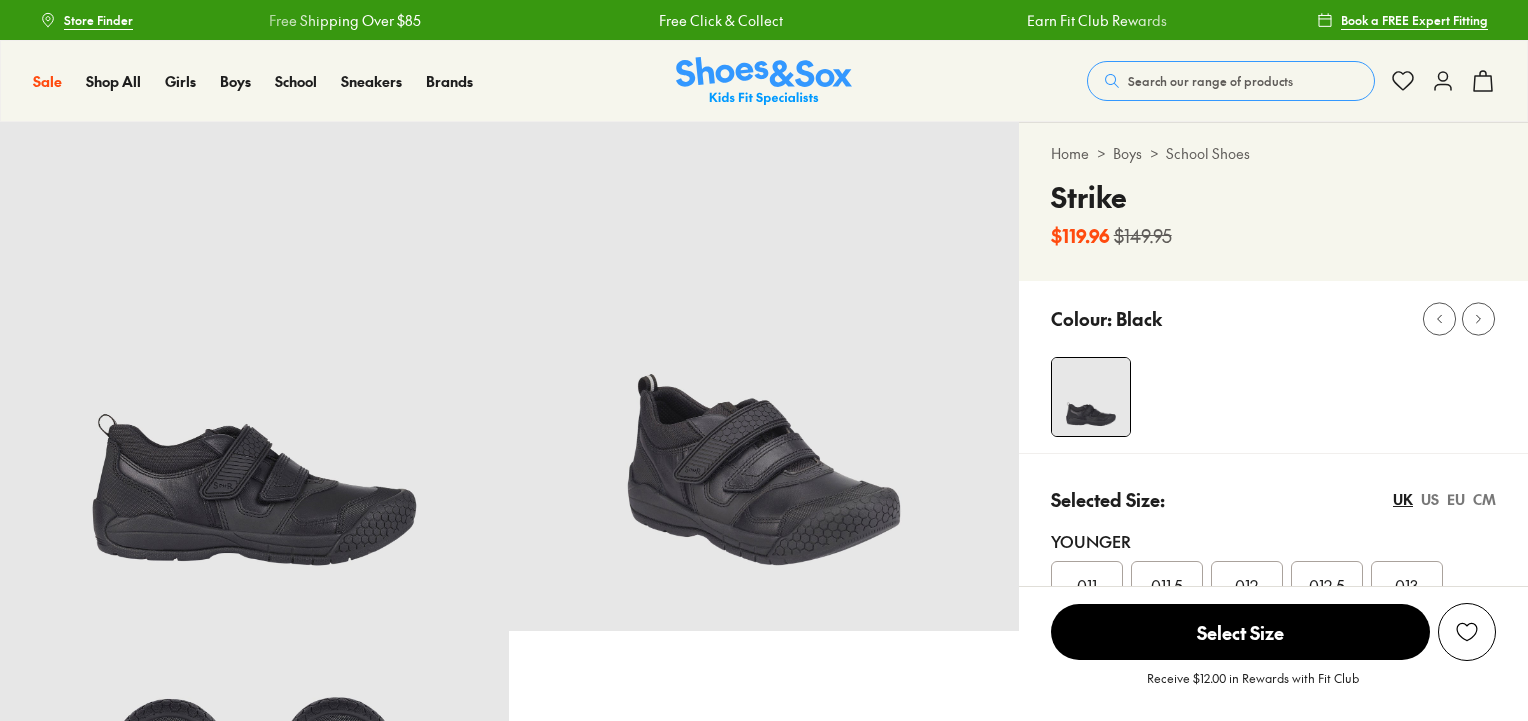 select on "*" 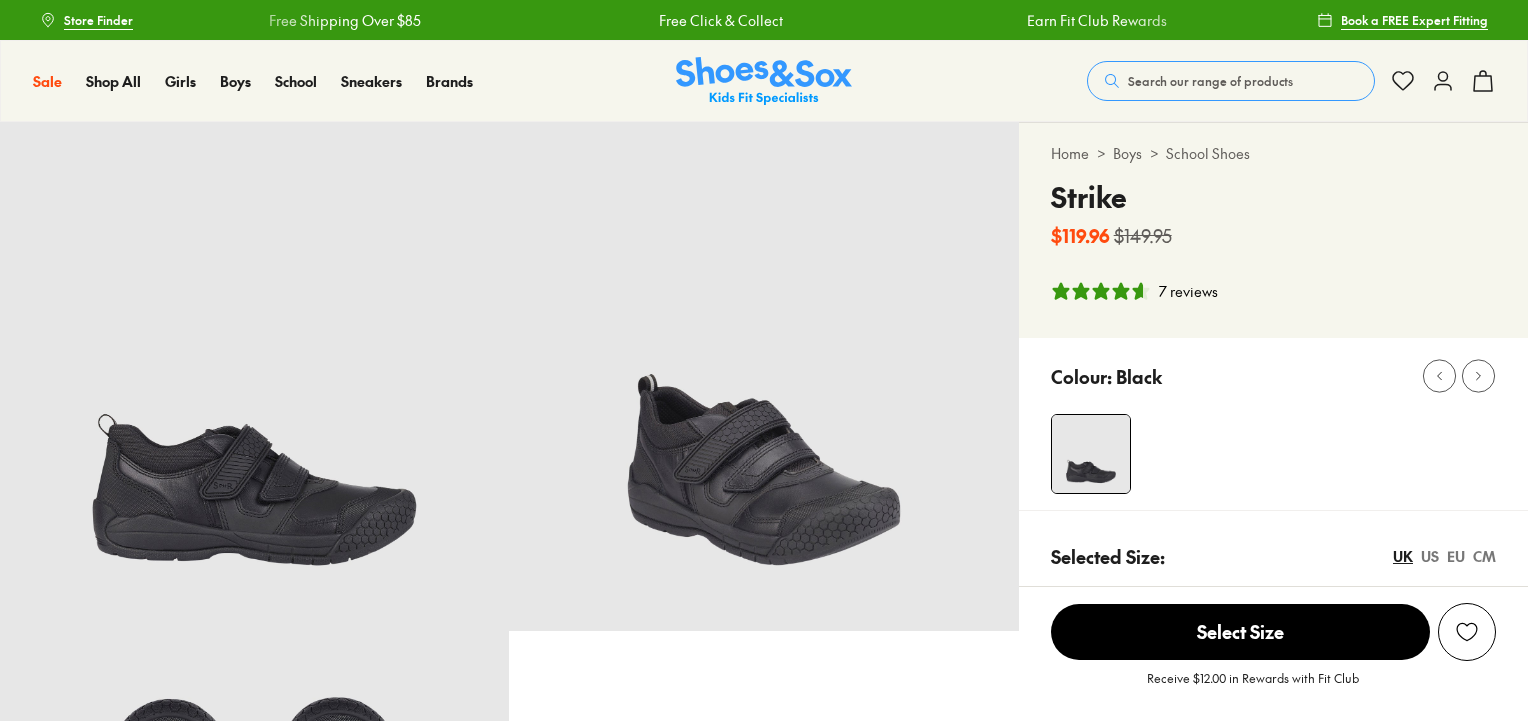 scroll, scrollTop: 0, scrollLeft: 0, axis: both 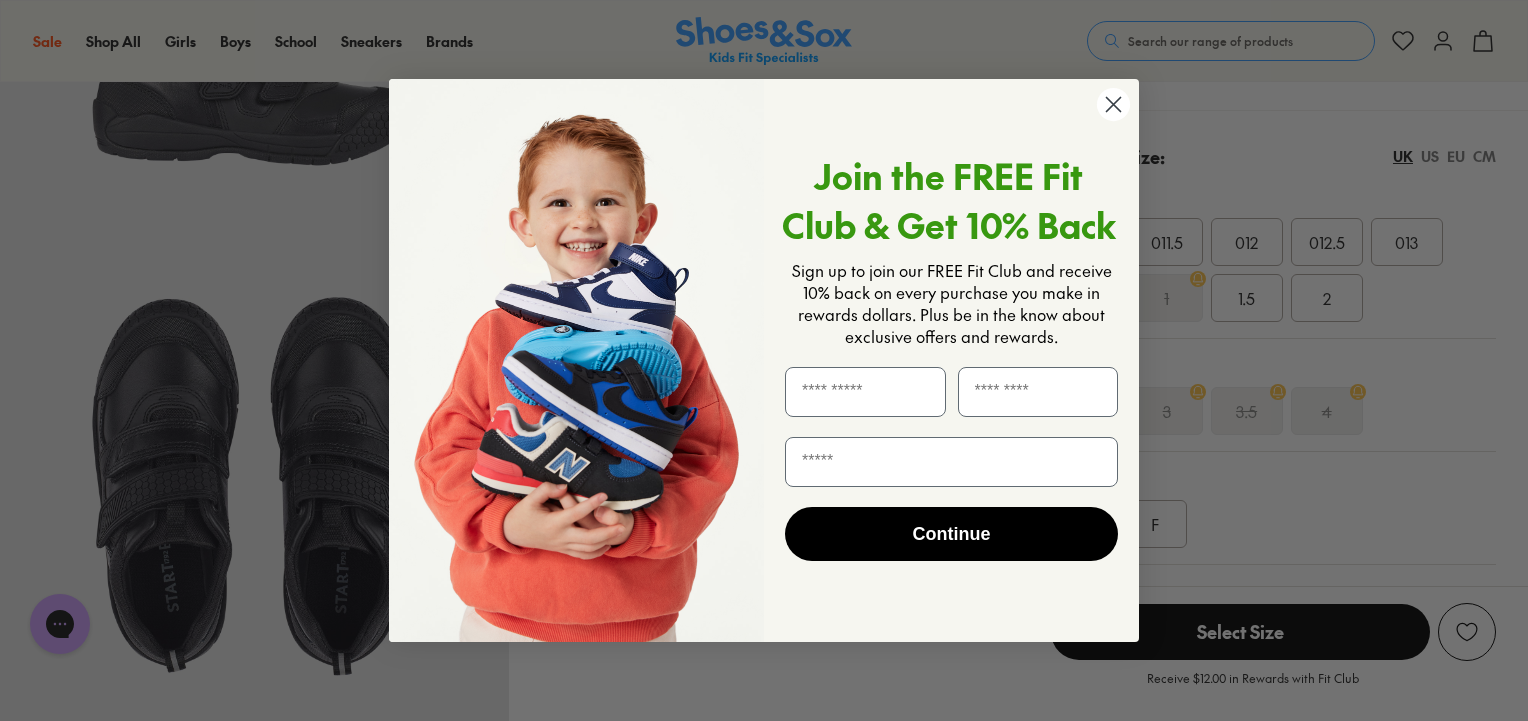 click 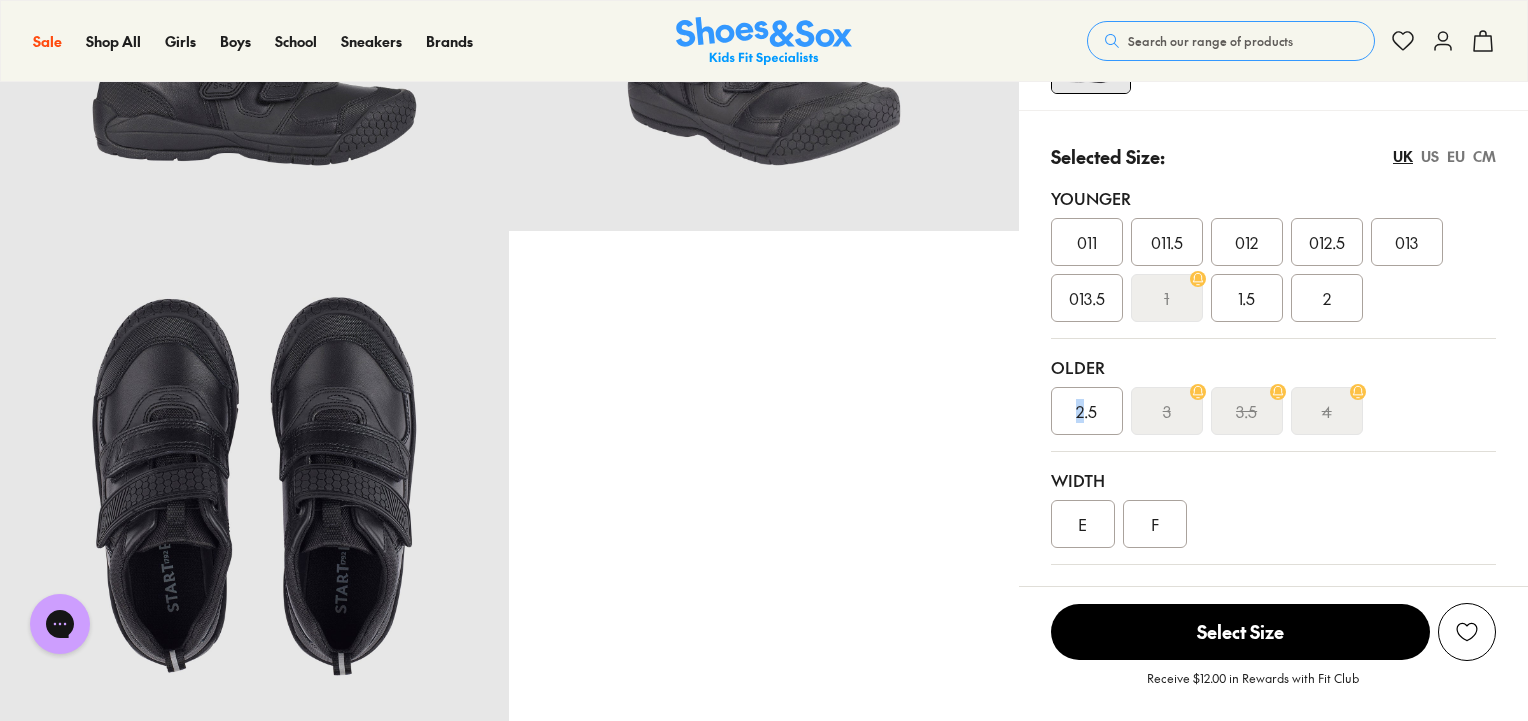 click on "2.5" at bounding box center [1087, 411] 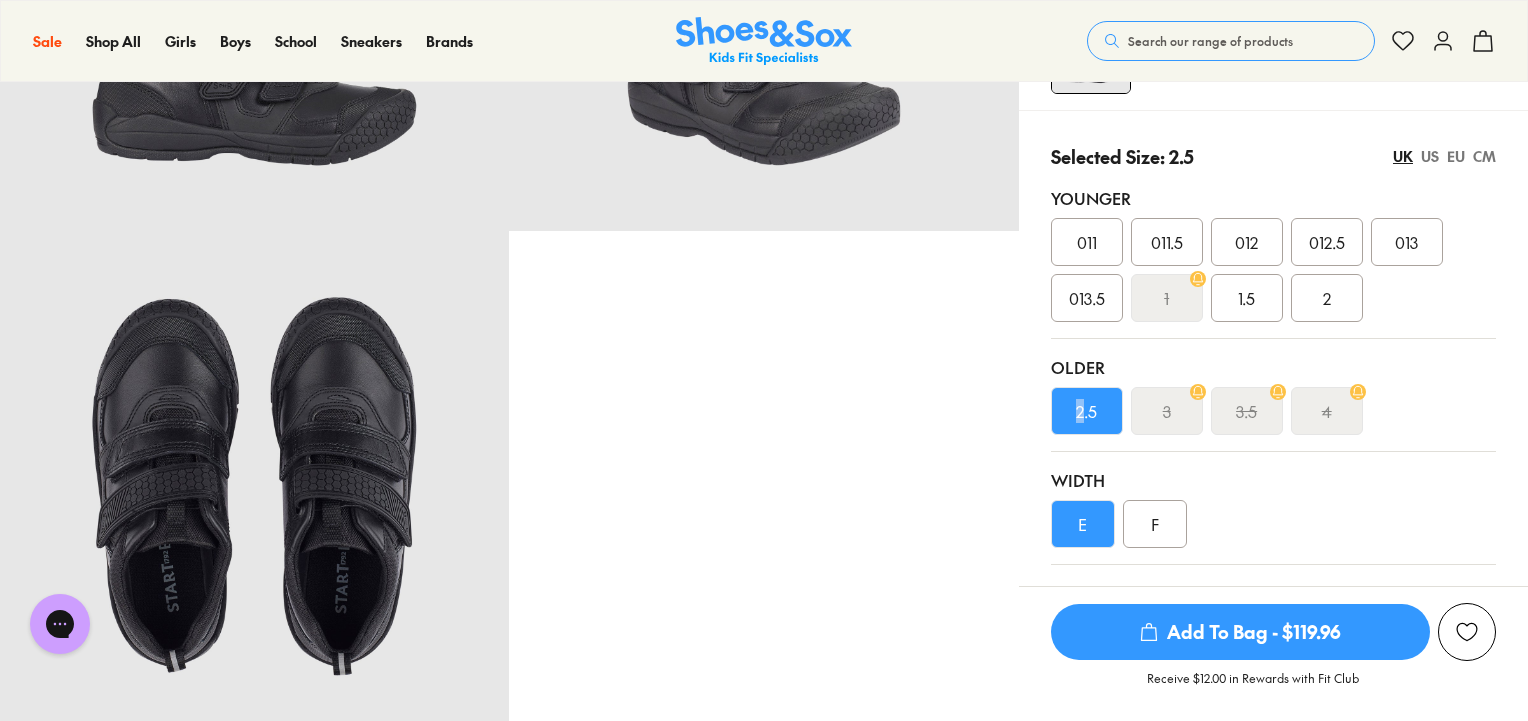 click on "2.5" at bounding box center (1086, 411) 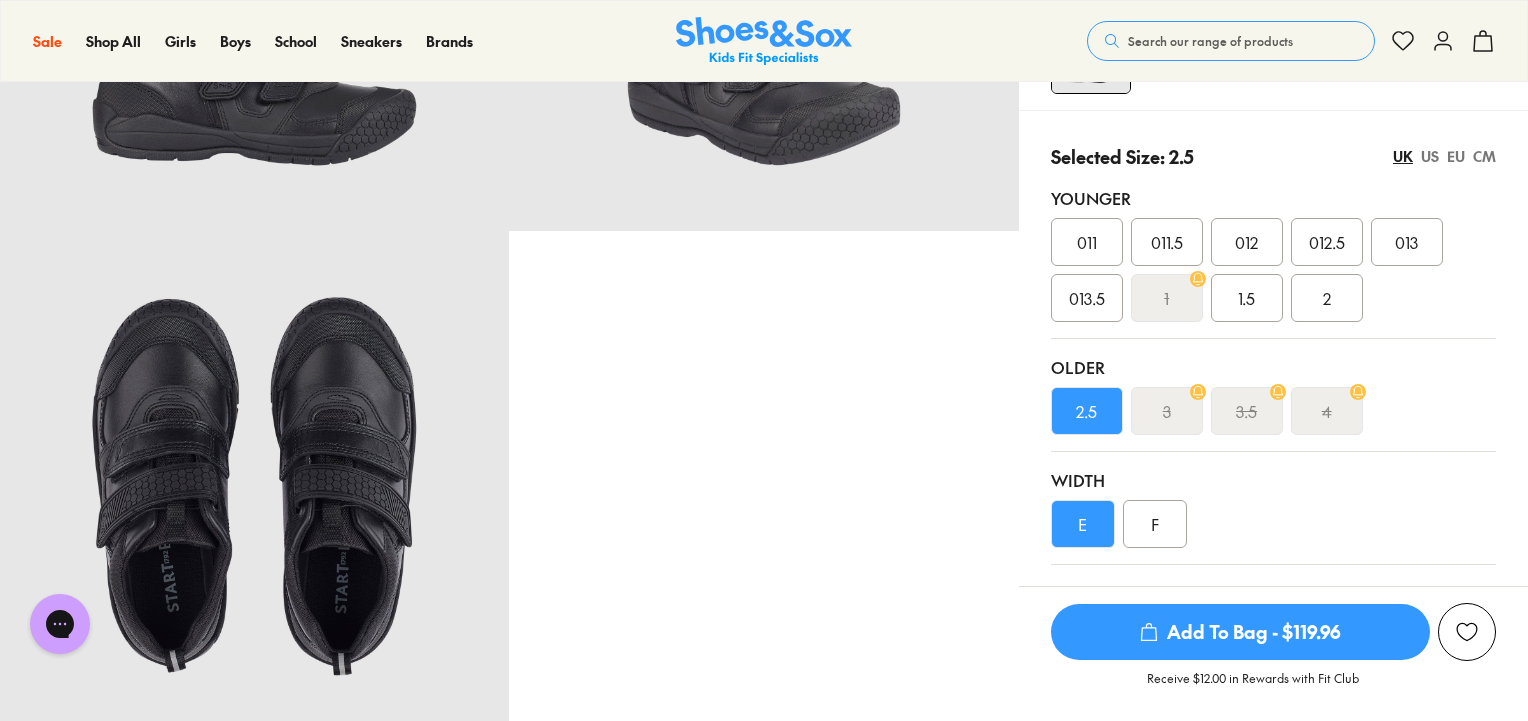 click on "3" at bounding box center (1167, 411) 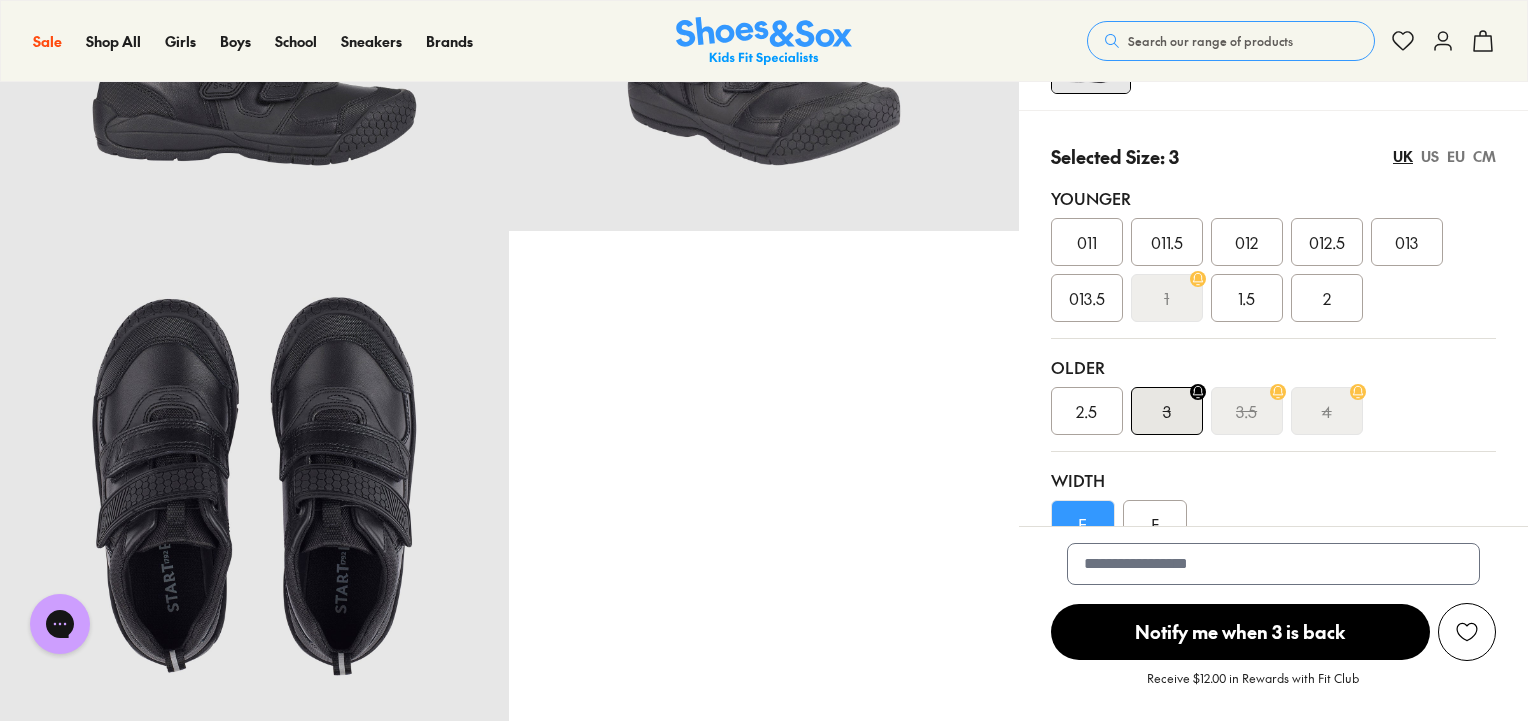 click on "EU" at bounding box center [1456, 156] 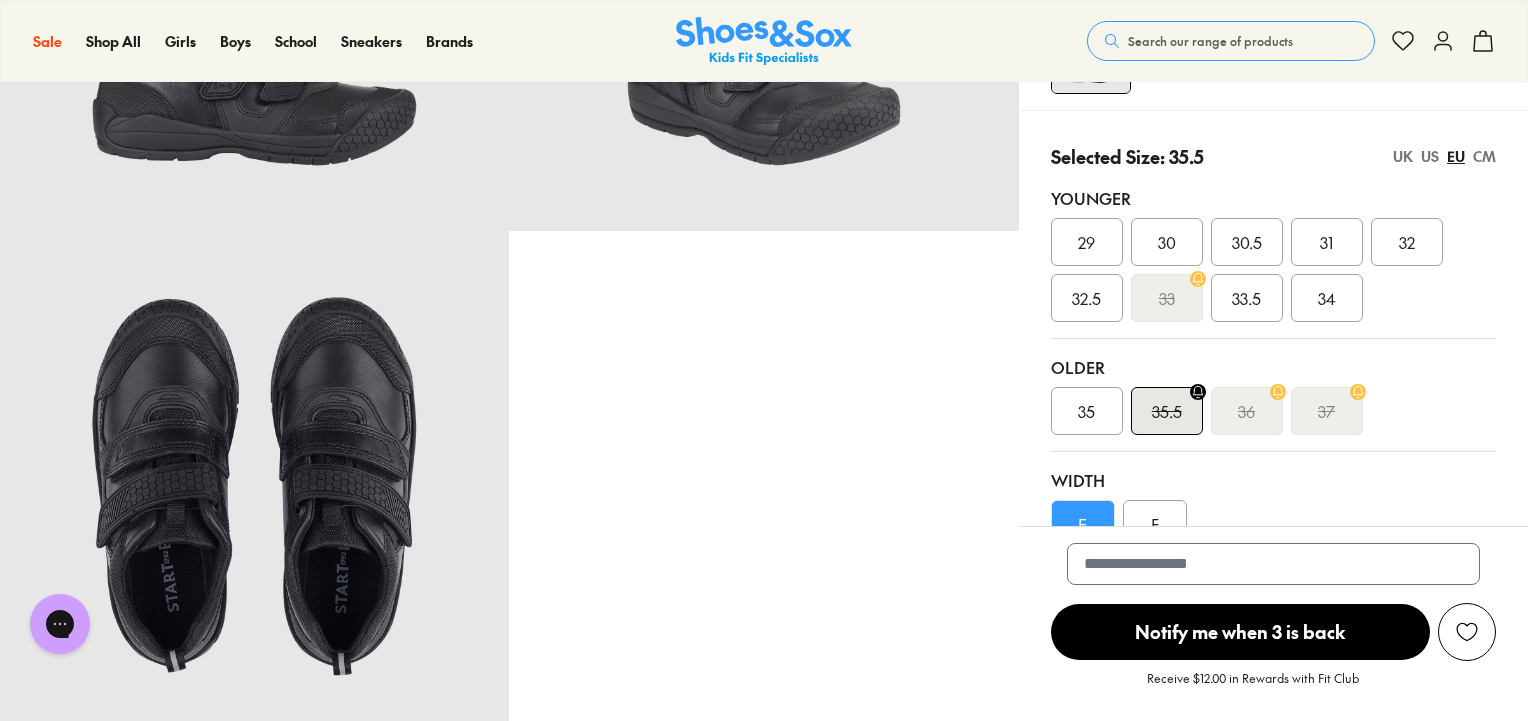 click on "Selected Size:   35.5 UK US EU CM Younger 29 30 30.5 31 32 32.5 33 33.5 34 Older 35 35.5 36 37 Width E F" at bounding box center [1273, 345] 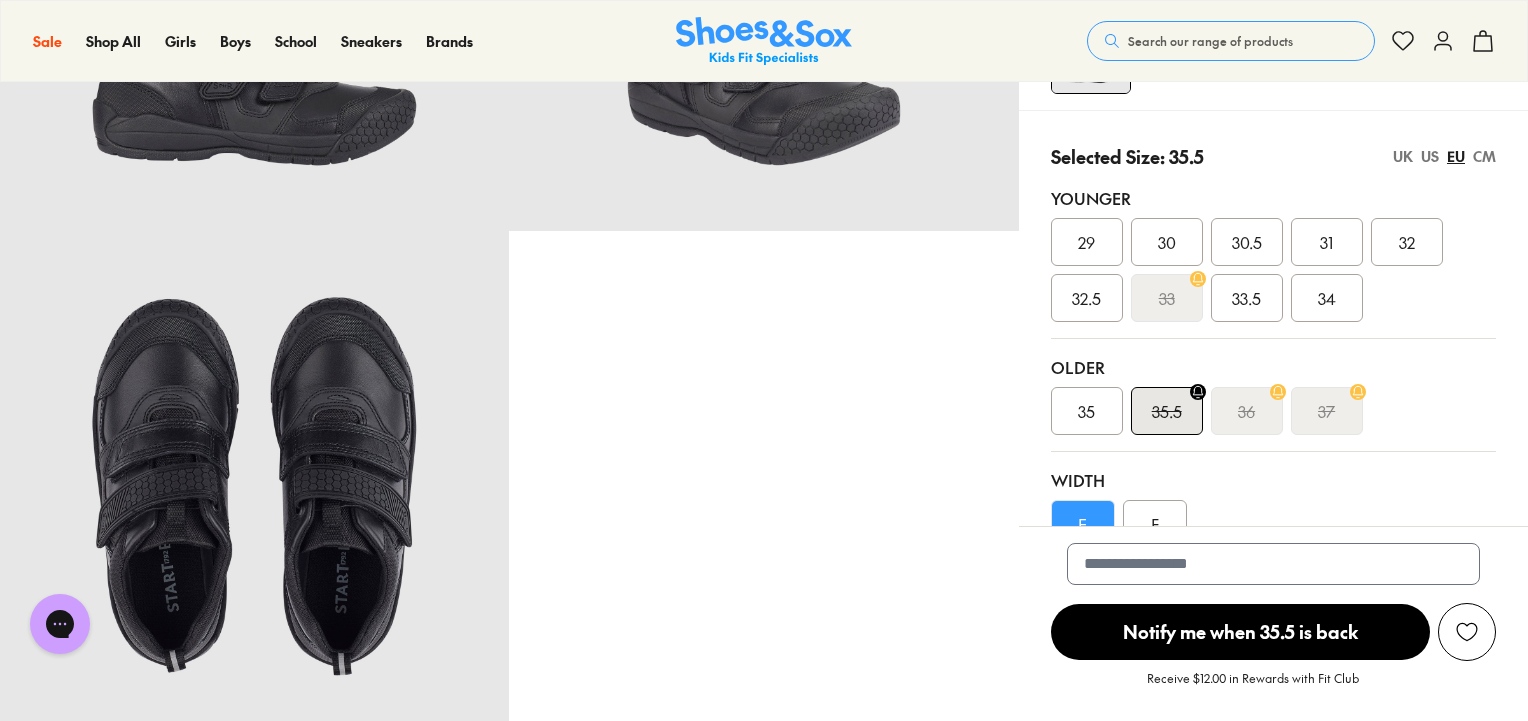click on "CM" at bounding box center (1484, 156) 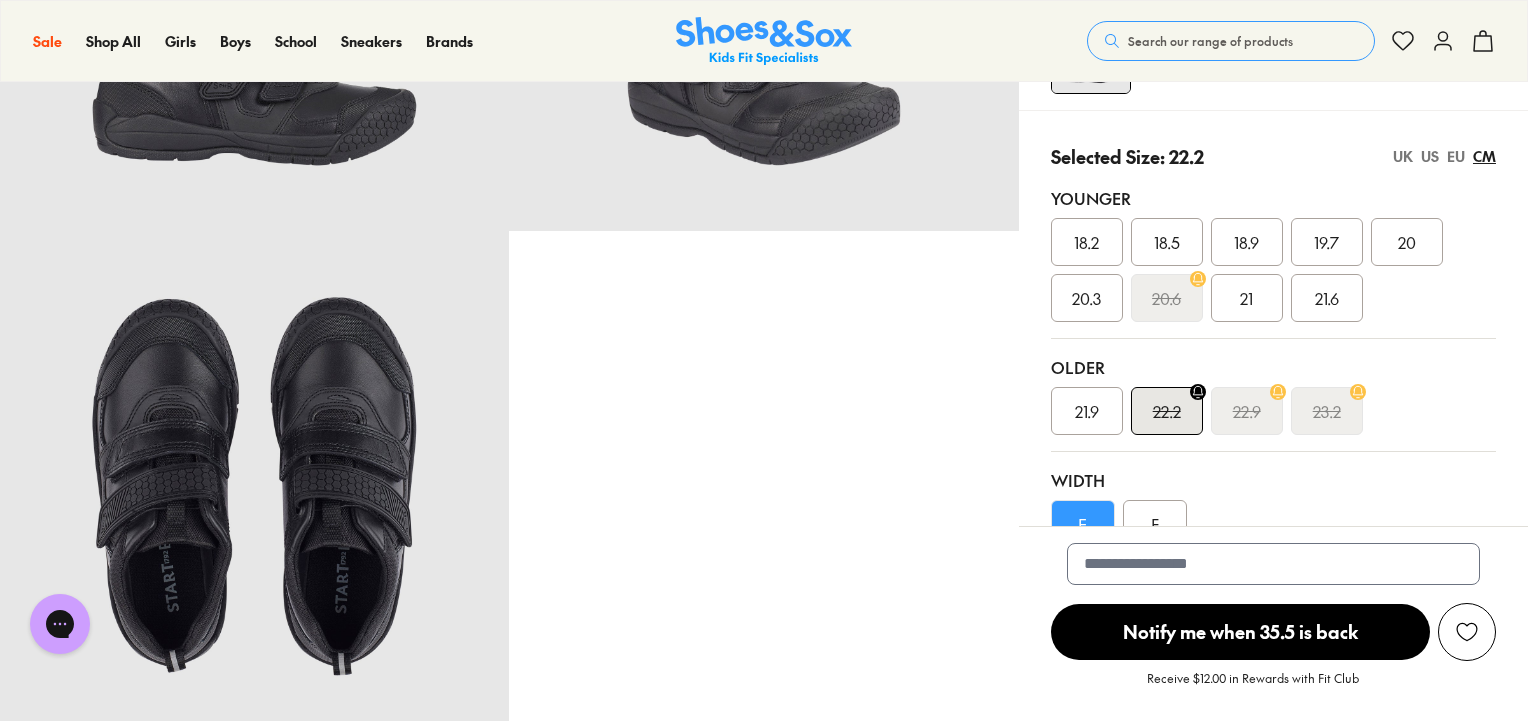 click on "EU" at bounding box center (1456, 156) 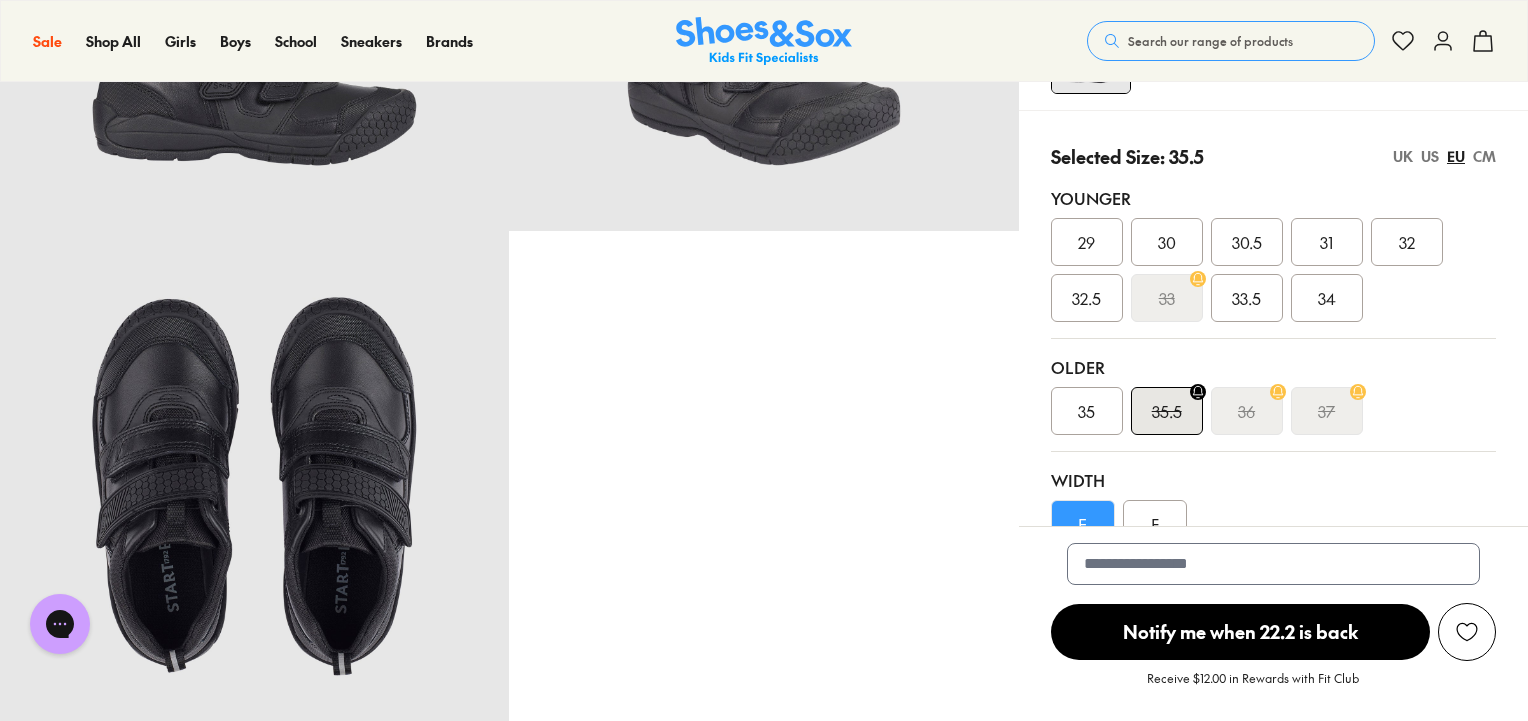 click on "UK" at bounding box center [1403, 156] 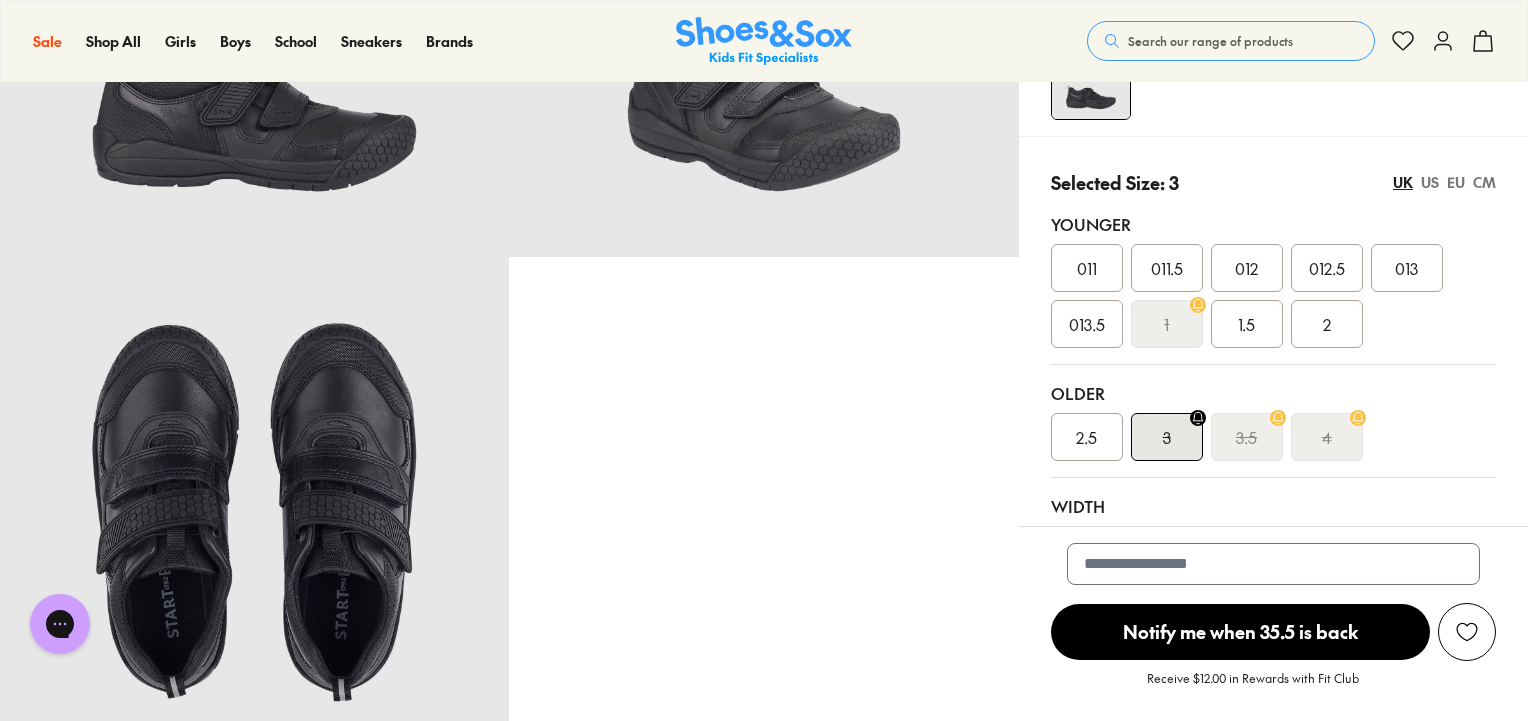 scroll, scrollTop: 400, scrollLeft: 0, axis: vertical 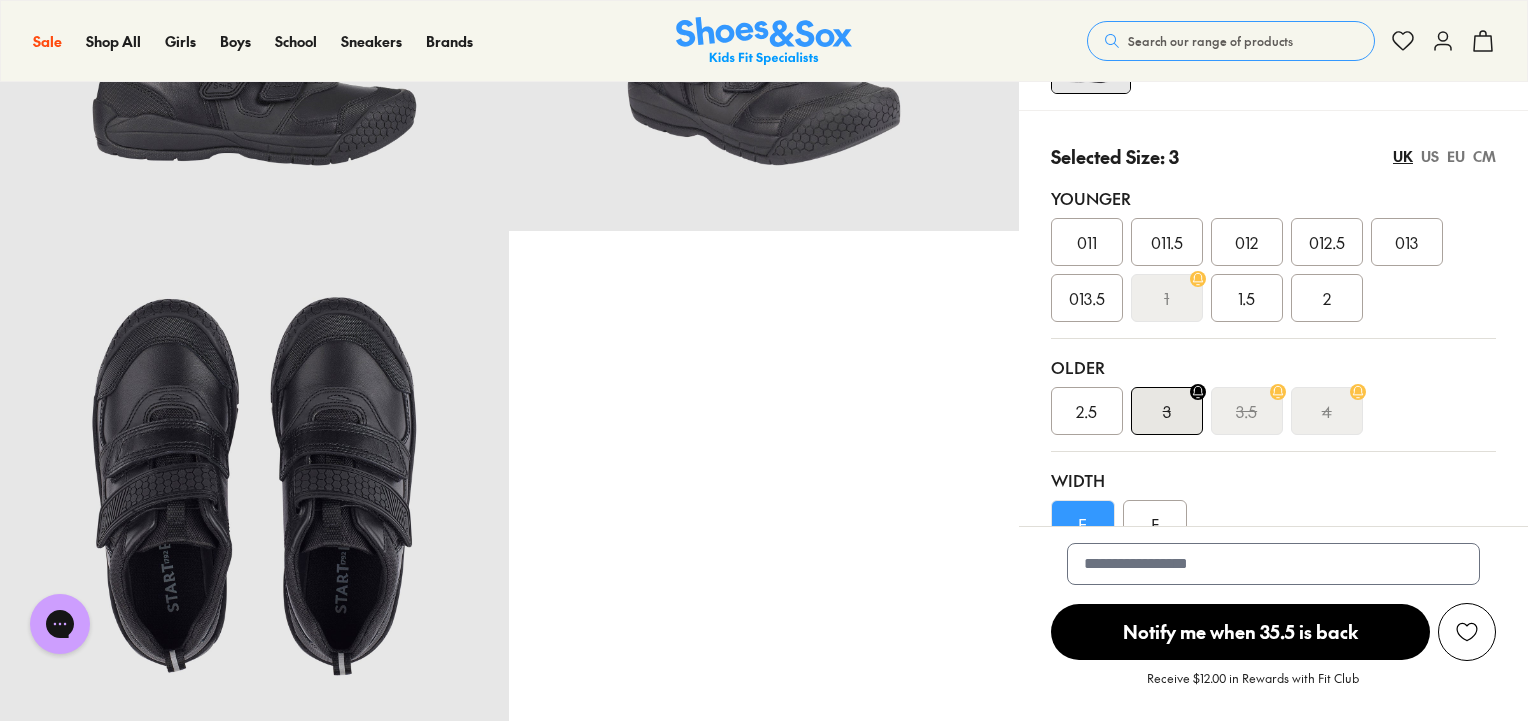 click 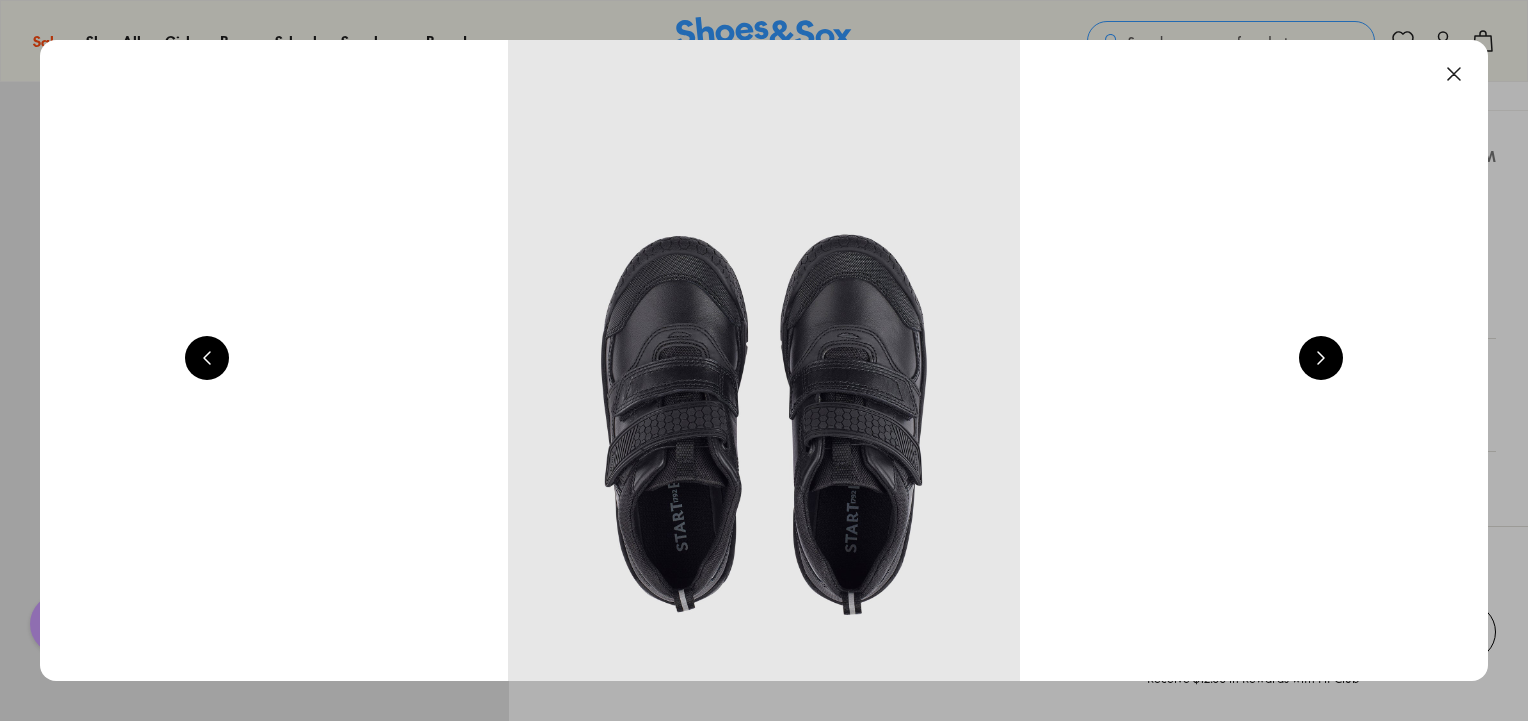 scroll, scrollTop: 0, scrollLeft: 4368, axis: horizontal 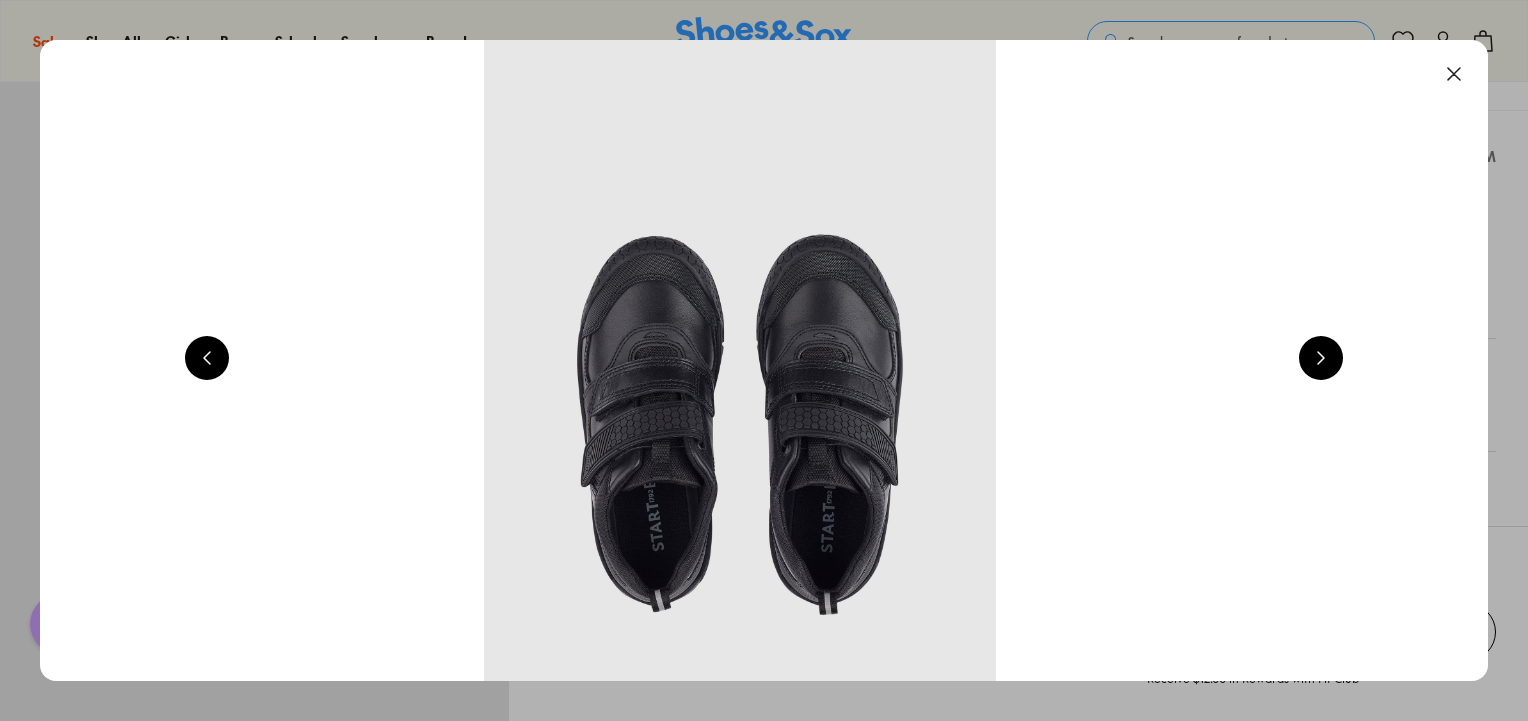 click at bounding box center [1321, 358] 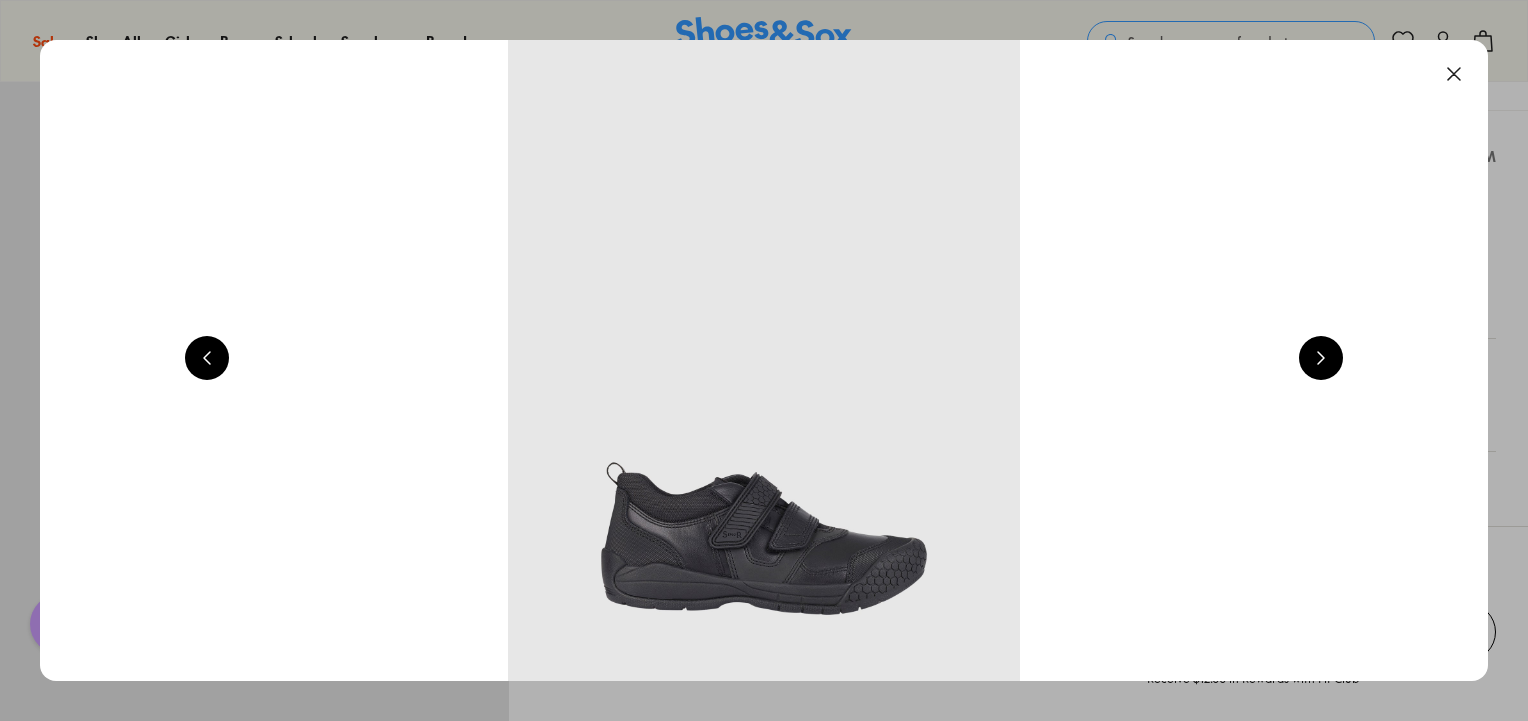 scroll, scrollTop: 0, scrollLeft: 1456, axis: horizontal 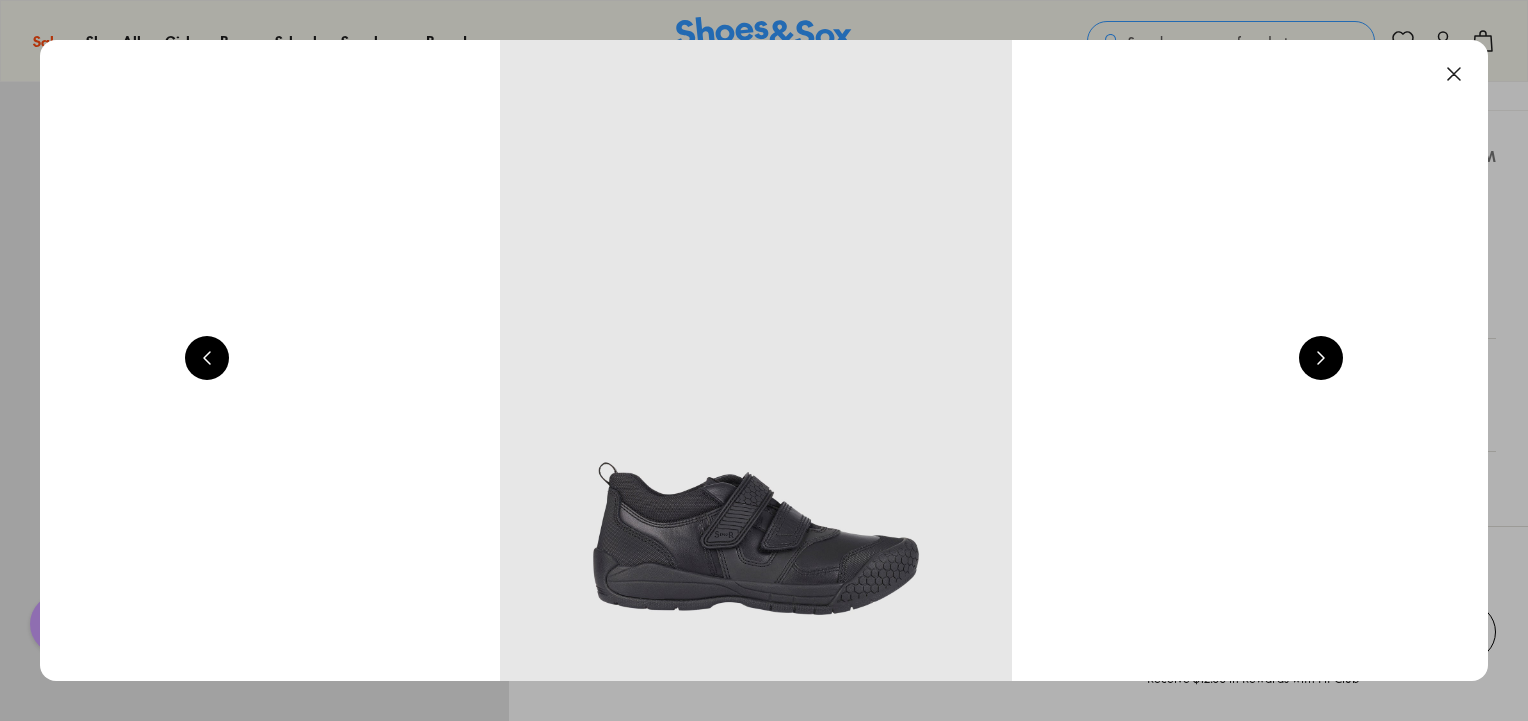 click at bounding box center (1321, 358) 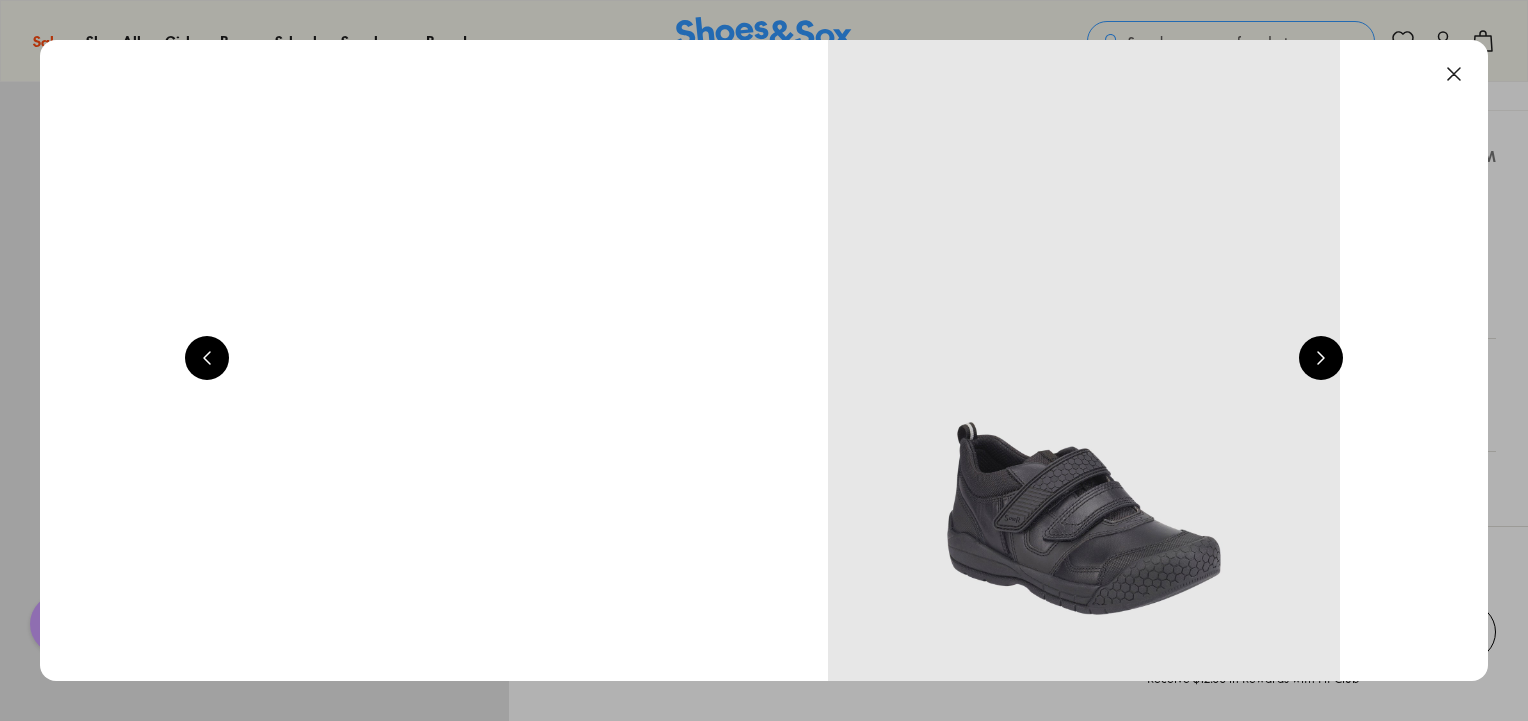 scroll, scrollTop: 0, scrollLeft: 2912, axis: horizontal 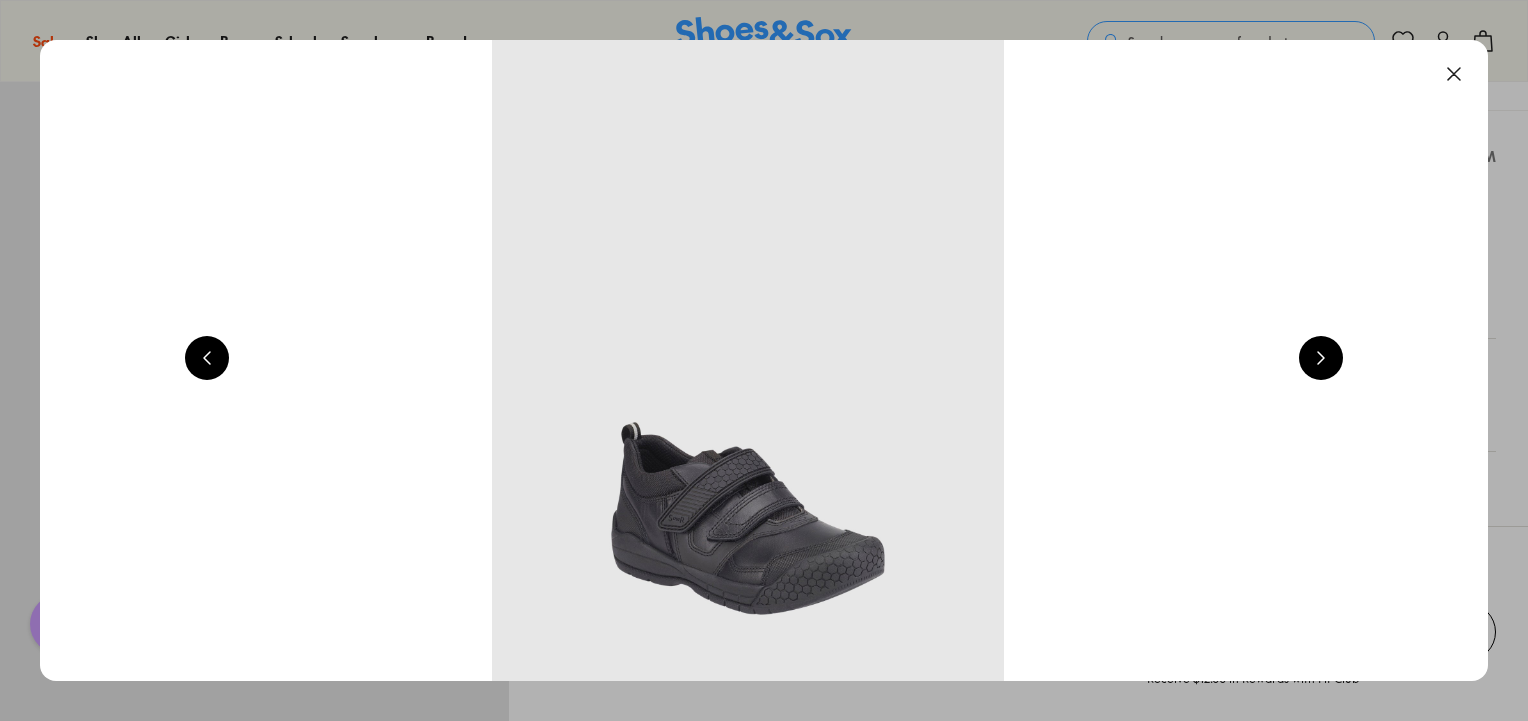 click at bounding box center (1321, 358) 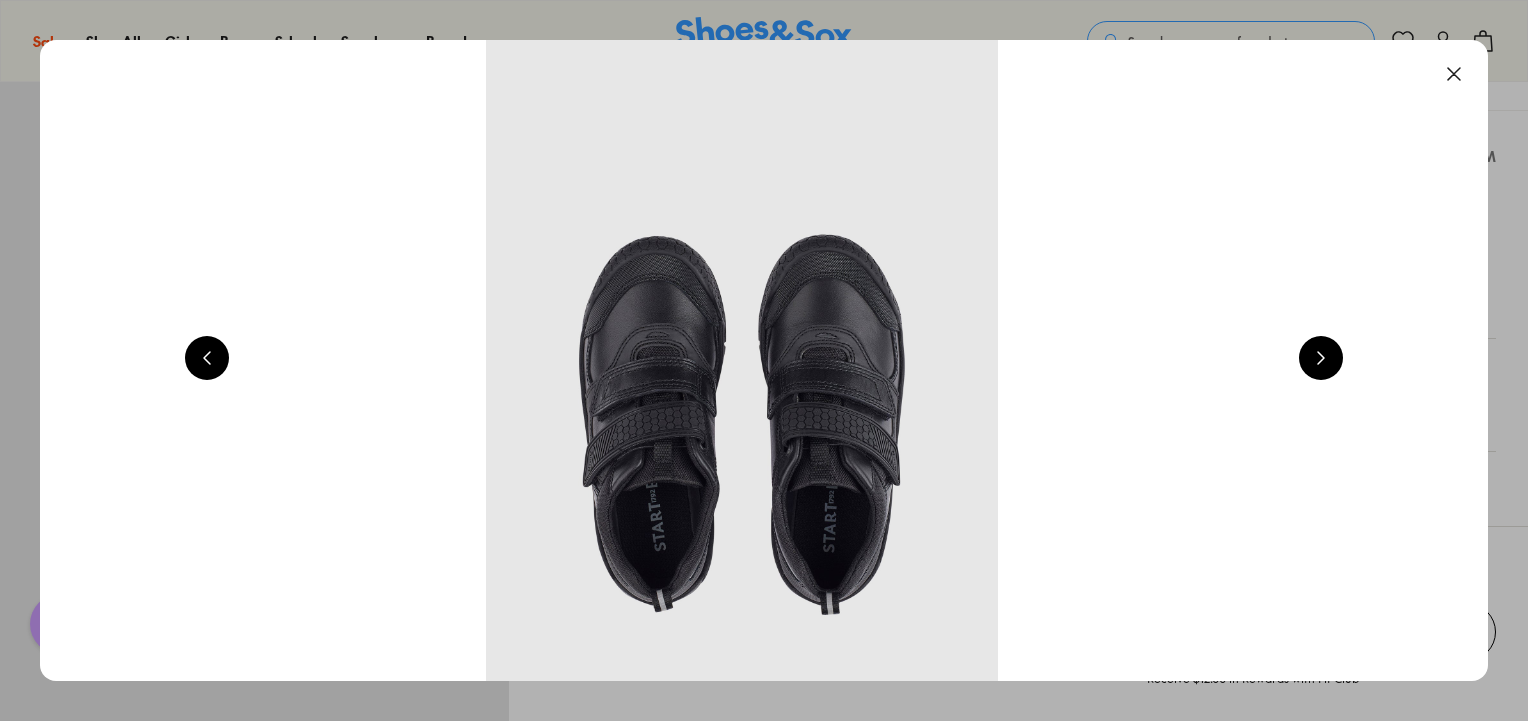 scroll, scrollTop: 0, scrollLeft: 4368, axis: horizontal 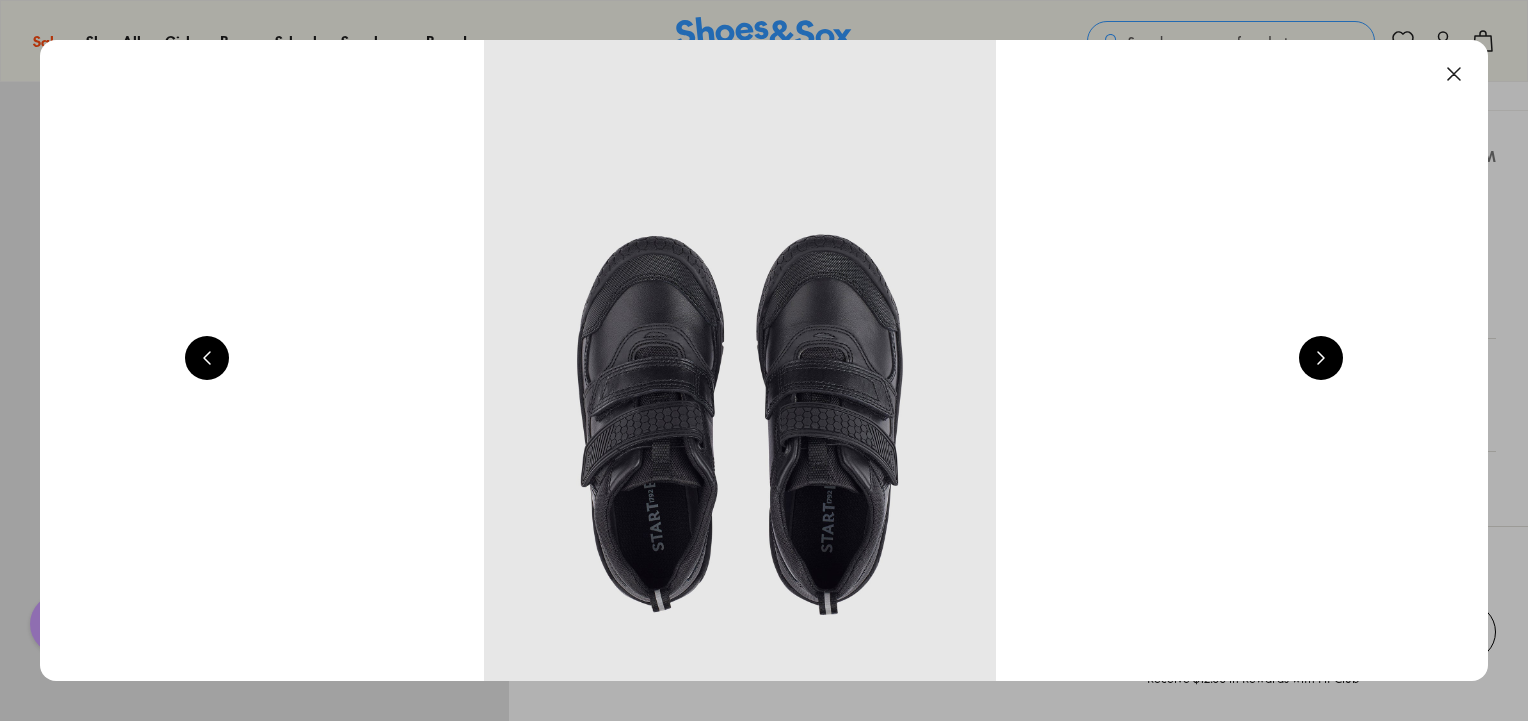 click at bounding box center (1321, 358) 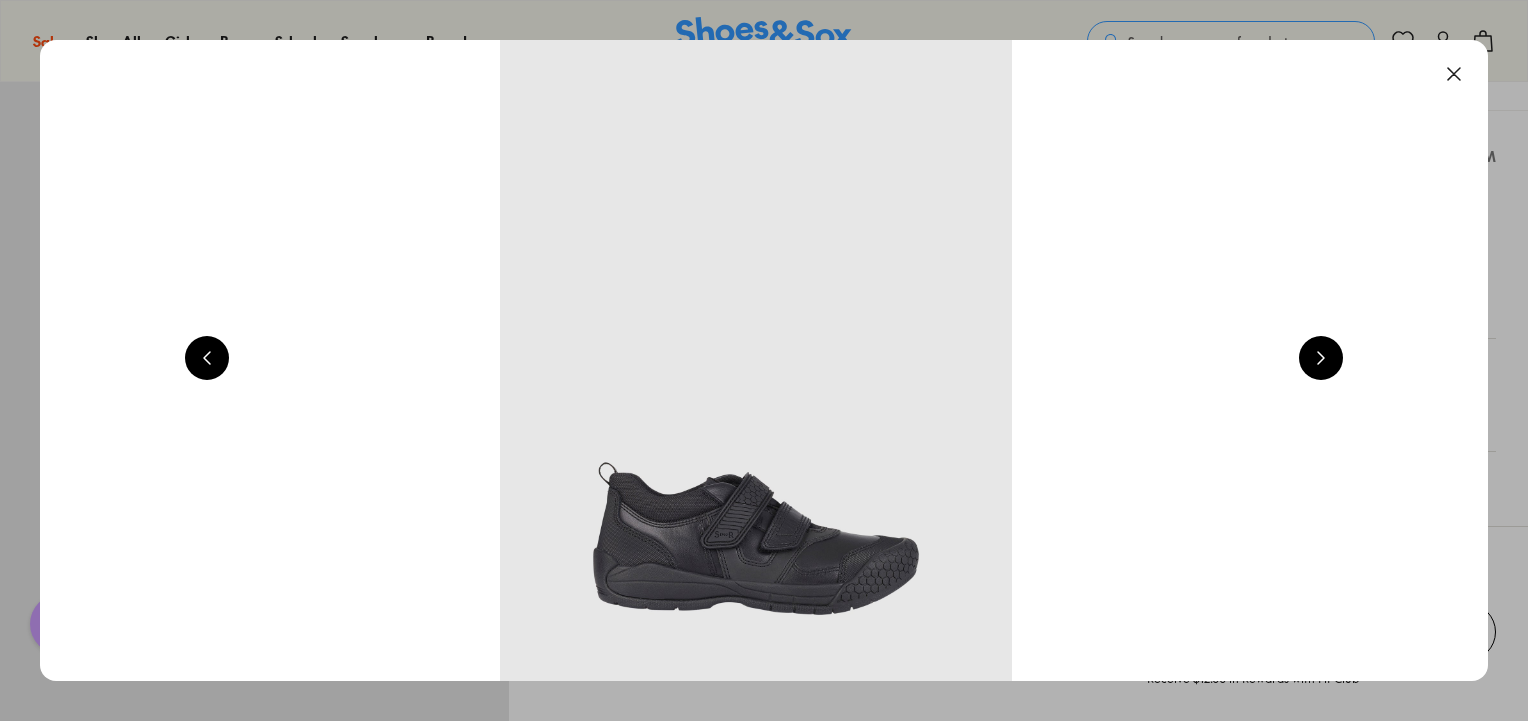 click at bounding box center (1321, 358) 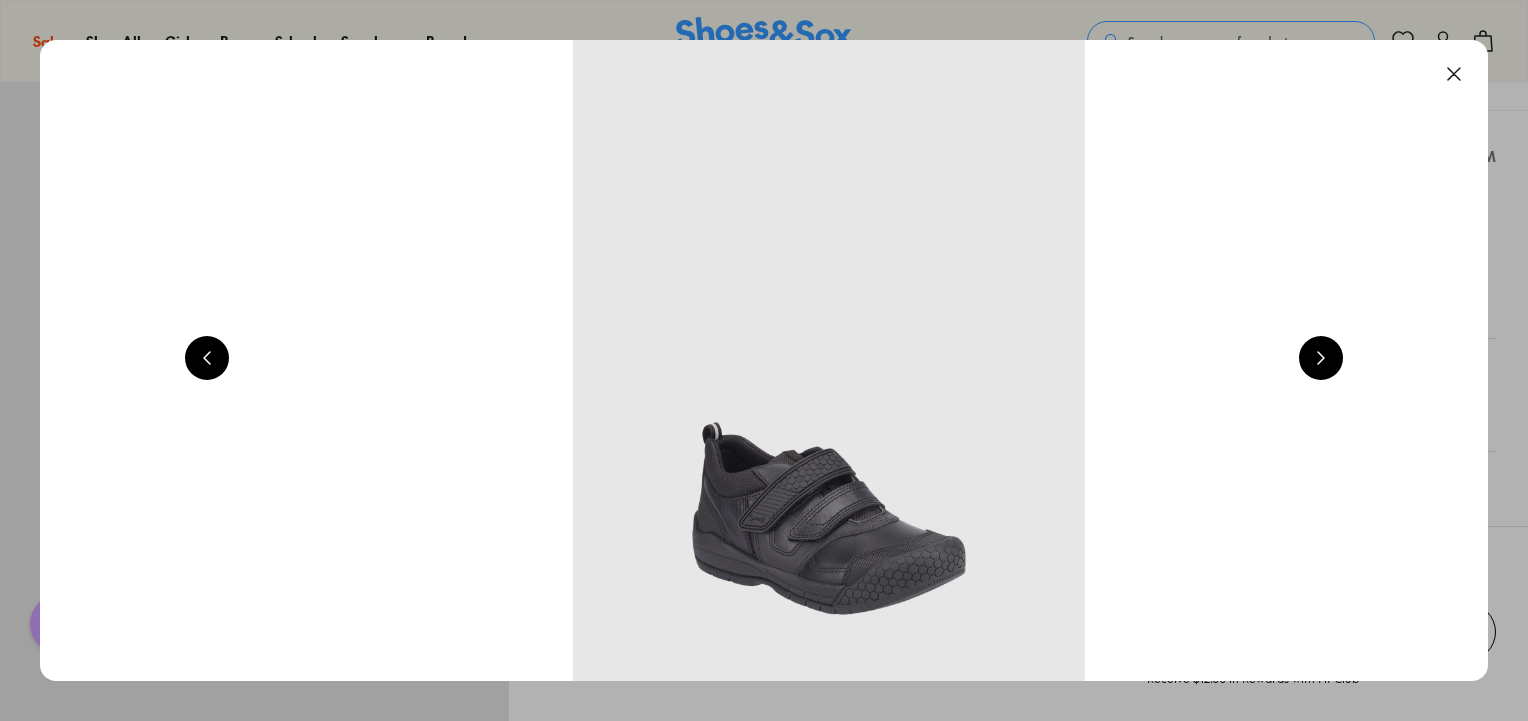 scroll, scrollTop: 0, scrollLeft: 2912, axis: horizontal 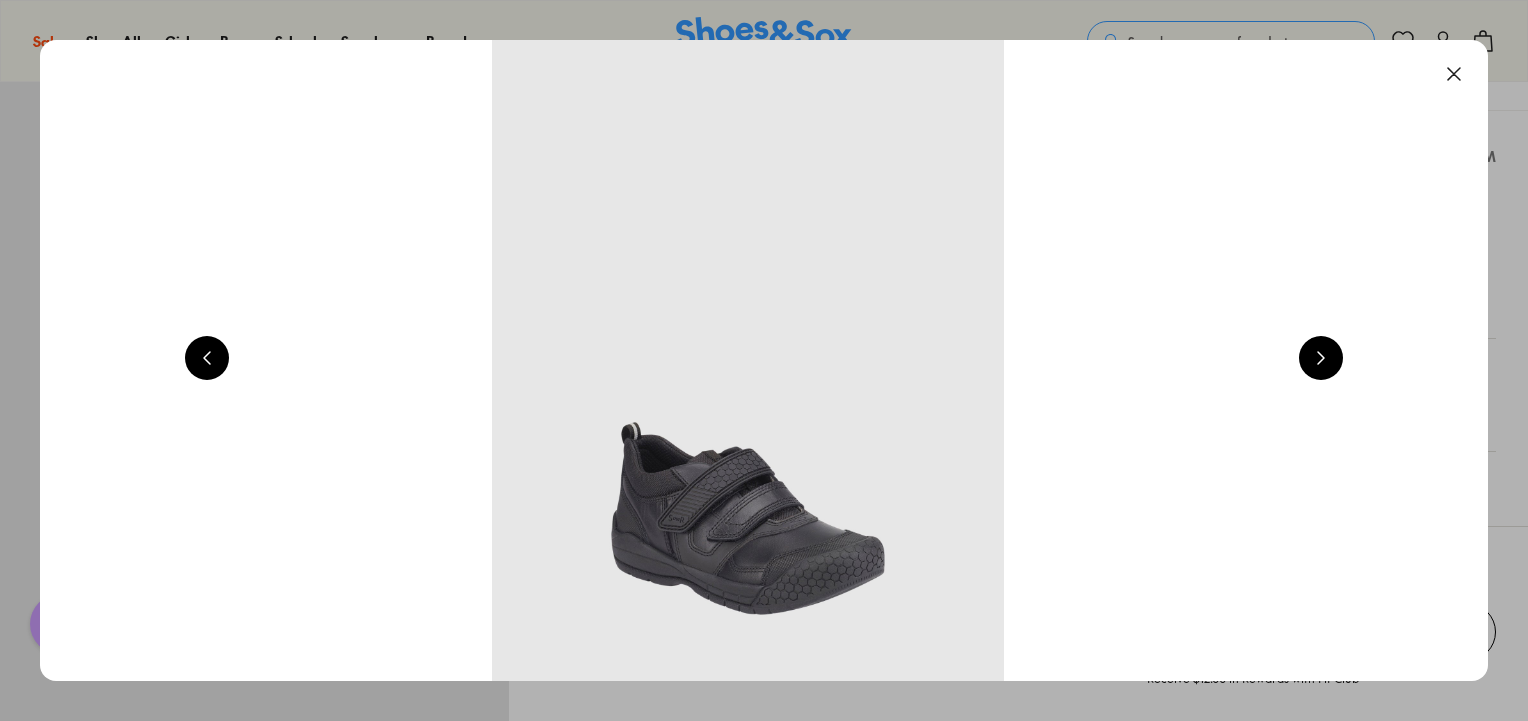 click at bounding box center (1321, 358) 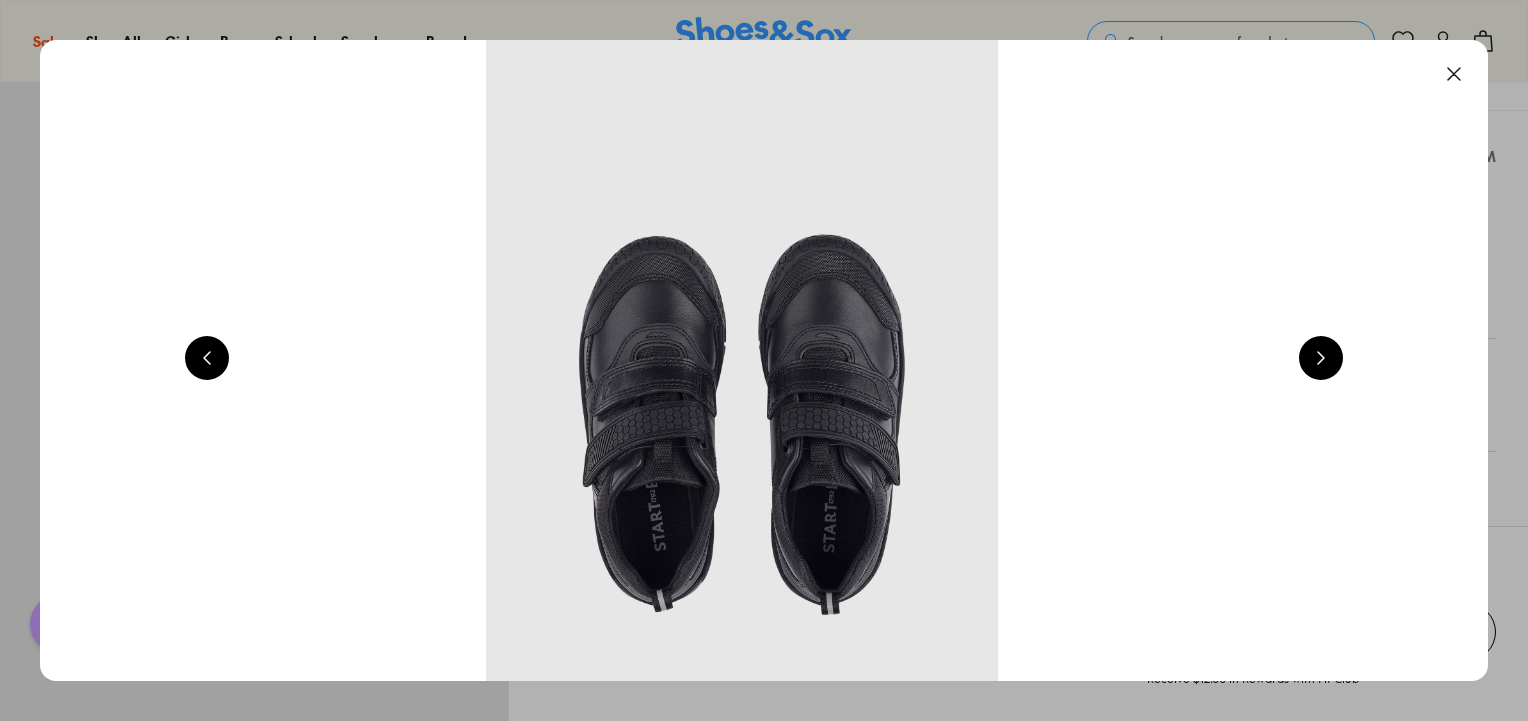 scroll, scrollTop: 0, scrollLeft: 4368, axis: horizontal 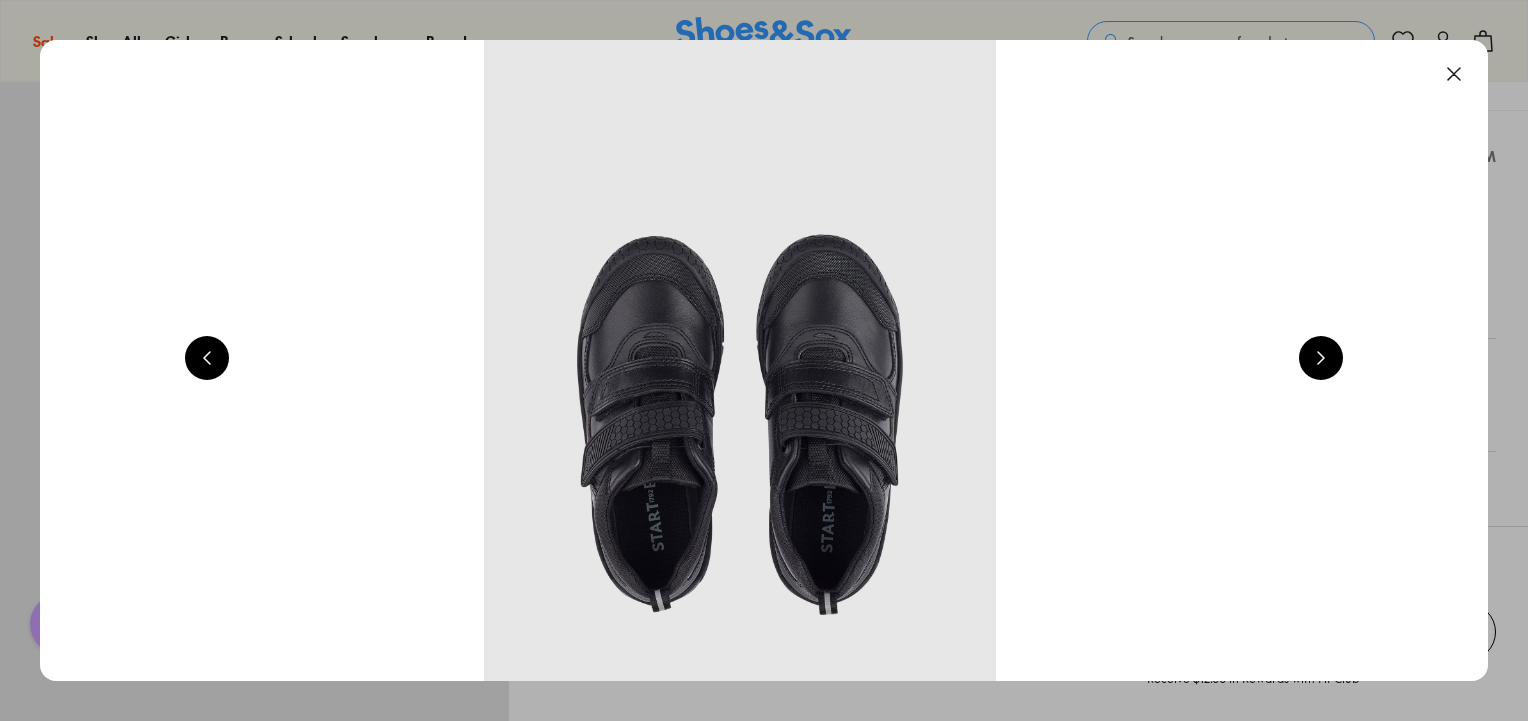 click at bounding box center [1321, 358] 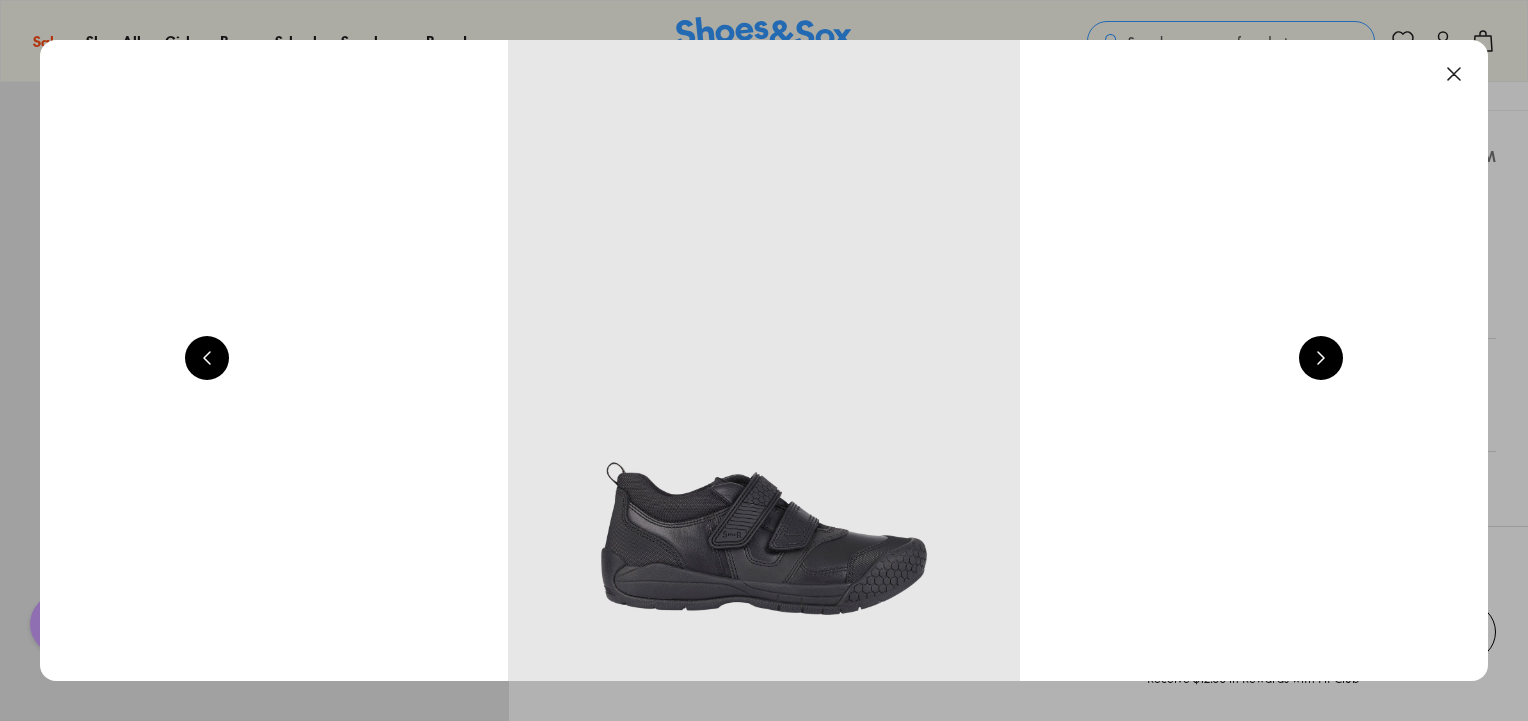 scroll, scrollTop: 0, scrollLeft: 1456, axis: horizontal 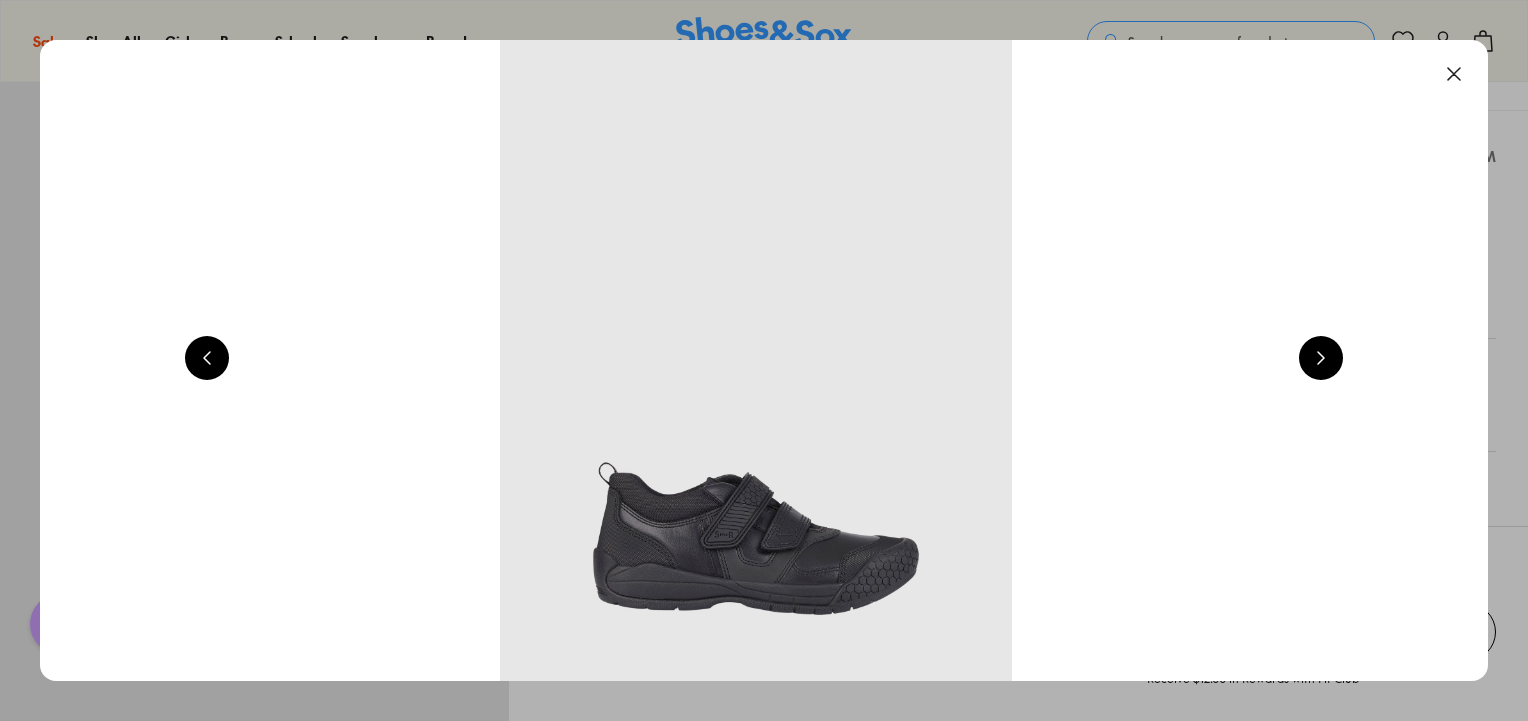click at bounding box center [1454, 74] 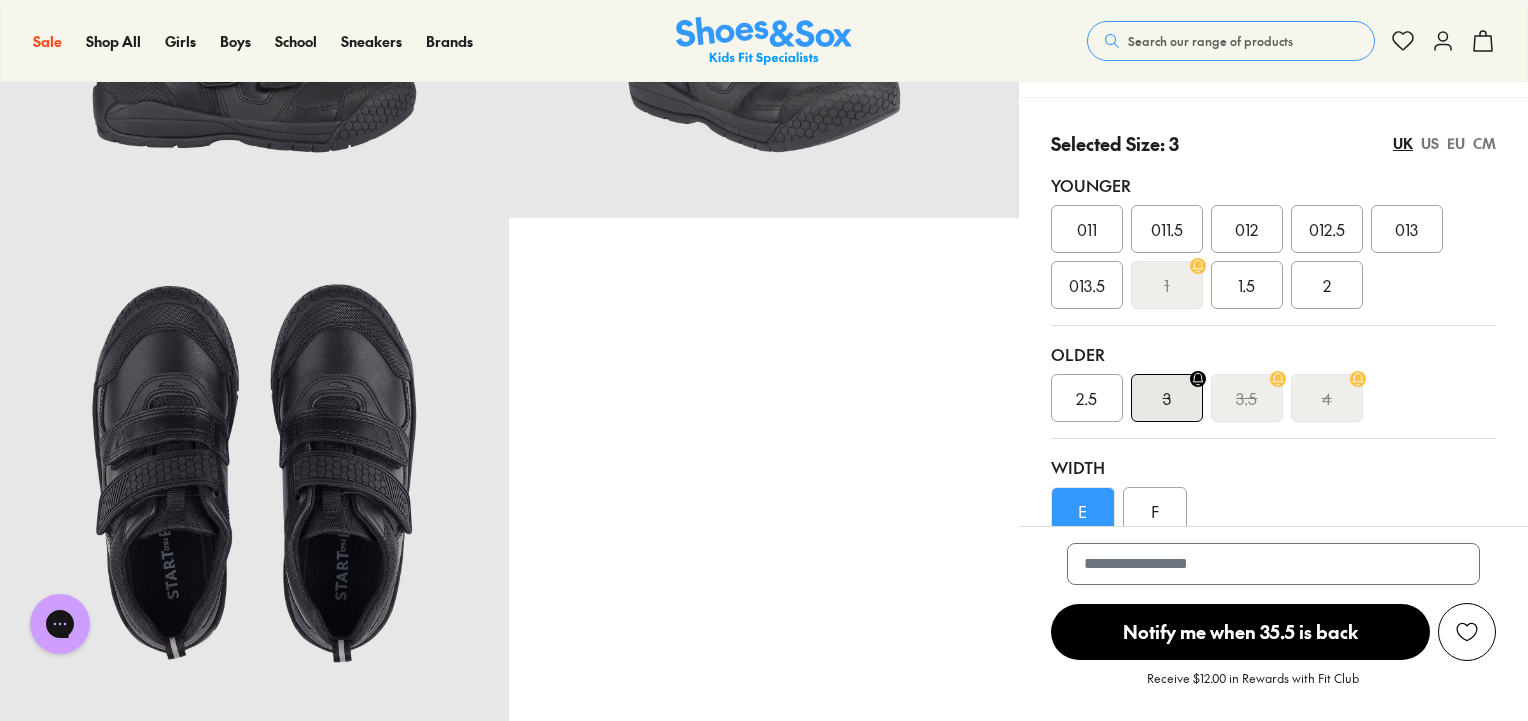 scroll, scrollTop: 600, scrollLeft: 0, axis: vertical 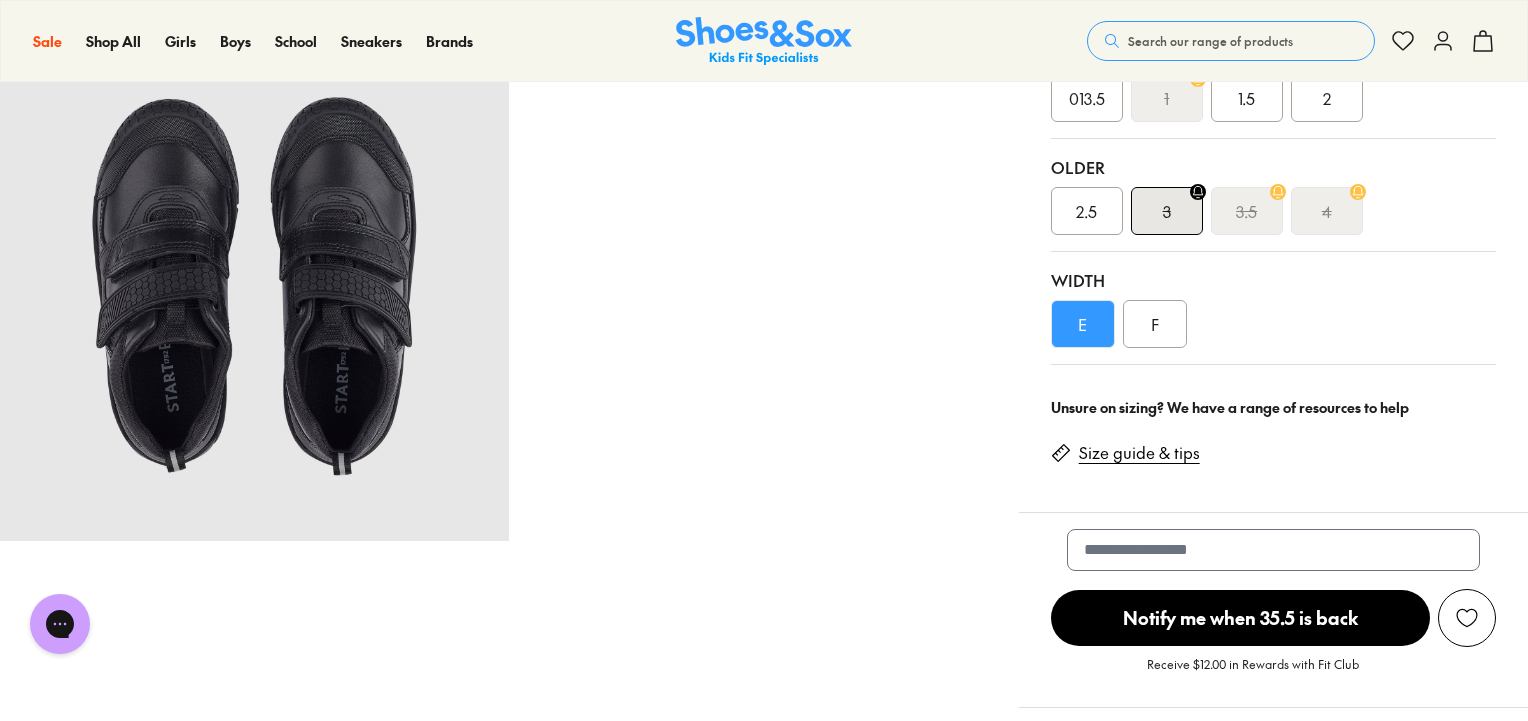 click on "Size guide & tips" at bounding box center [1139, 453] 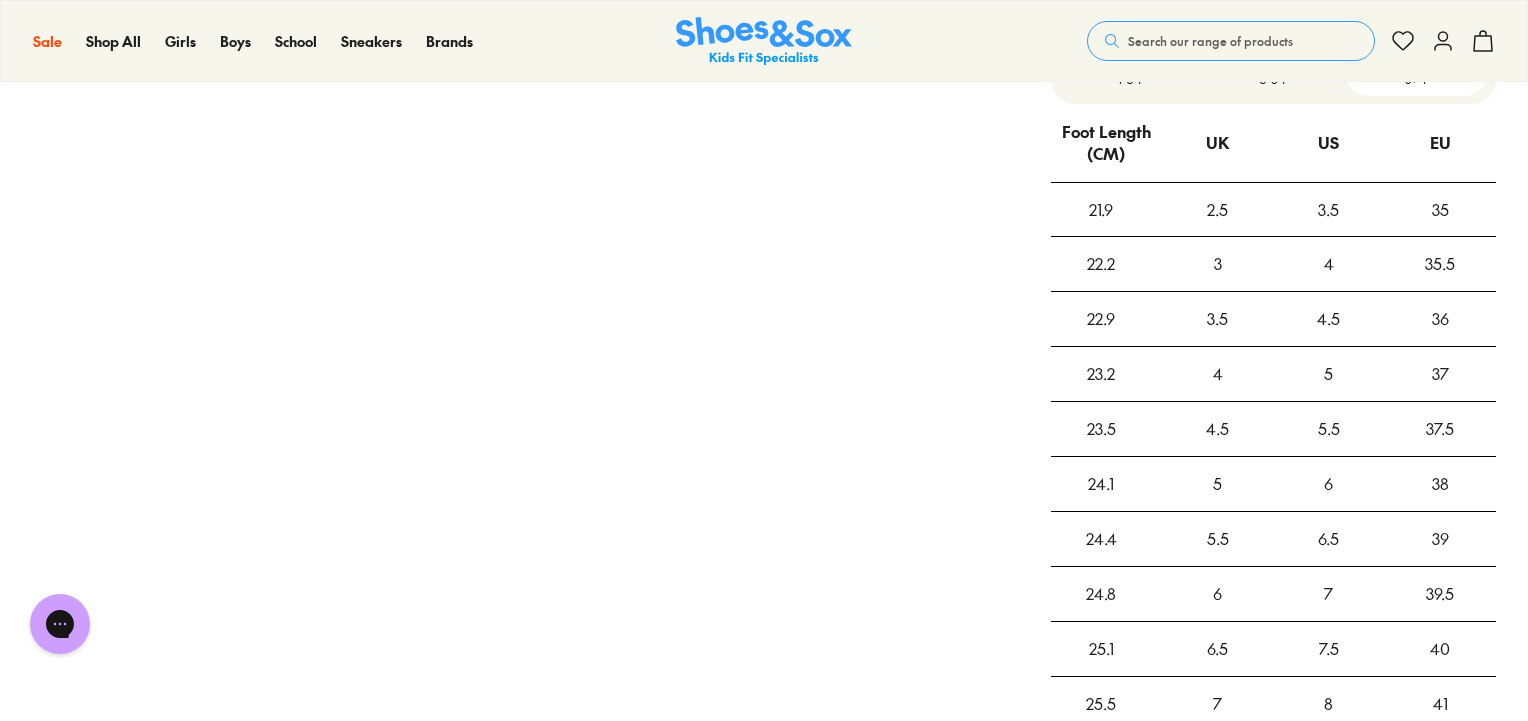 scroll, scrollTop: 1623, scrollLeft: 0, axis: vertical 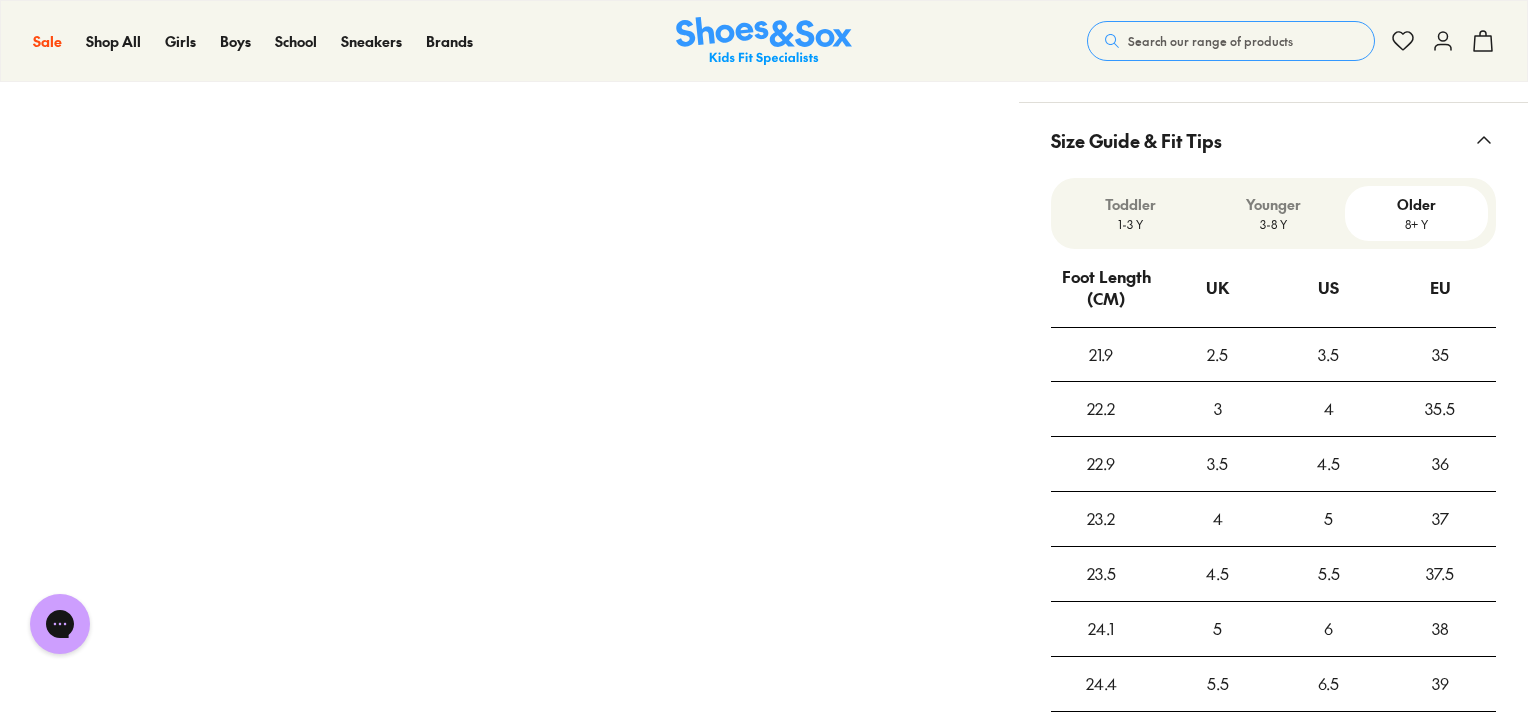 click 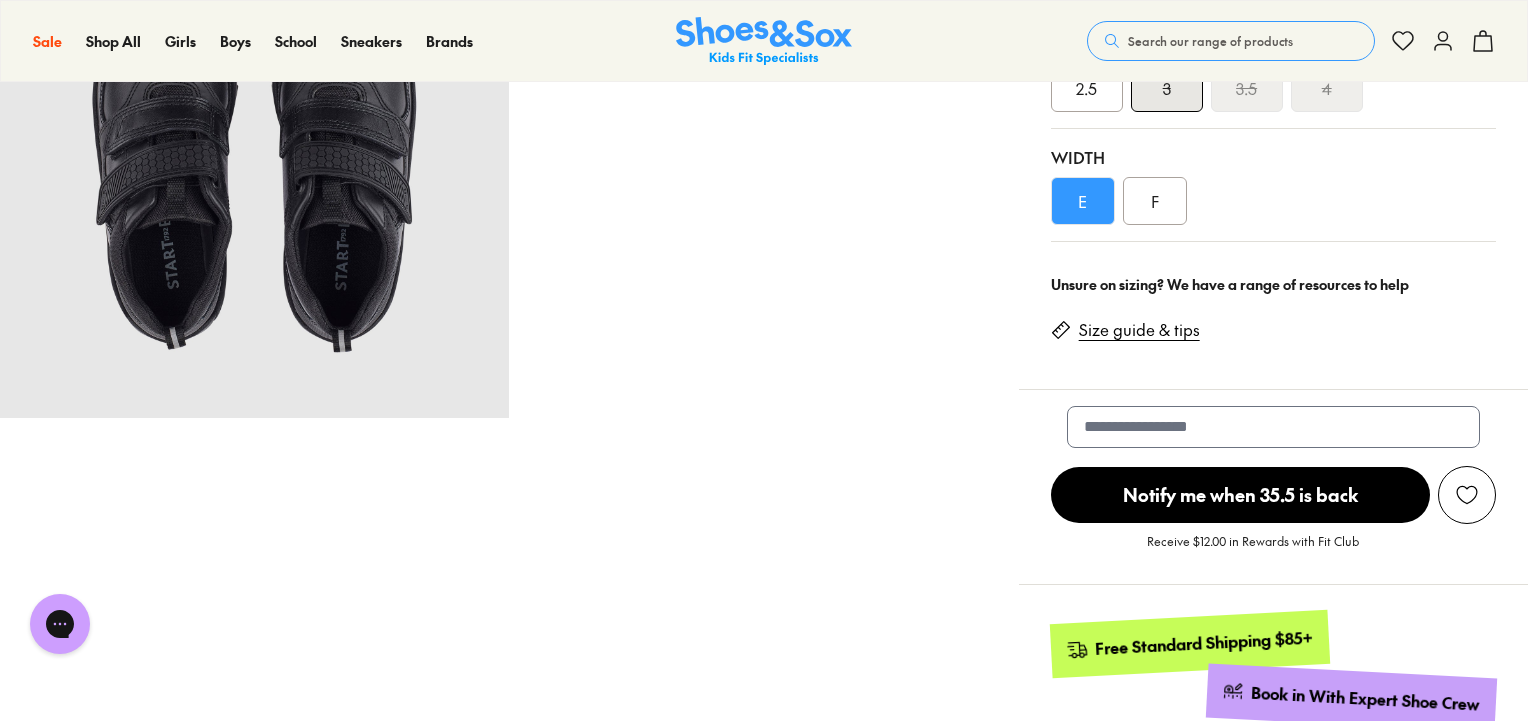 scroll, scrollTop: 423, scrollLeft: 0, axis: vertical 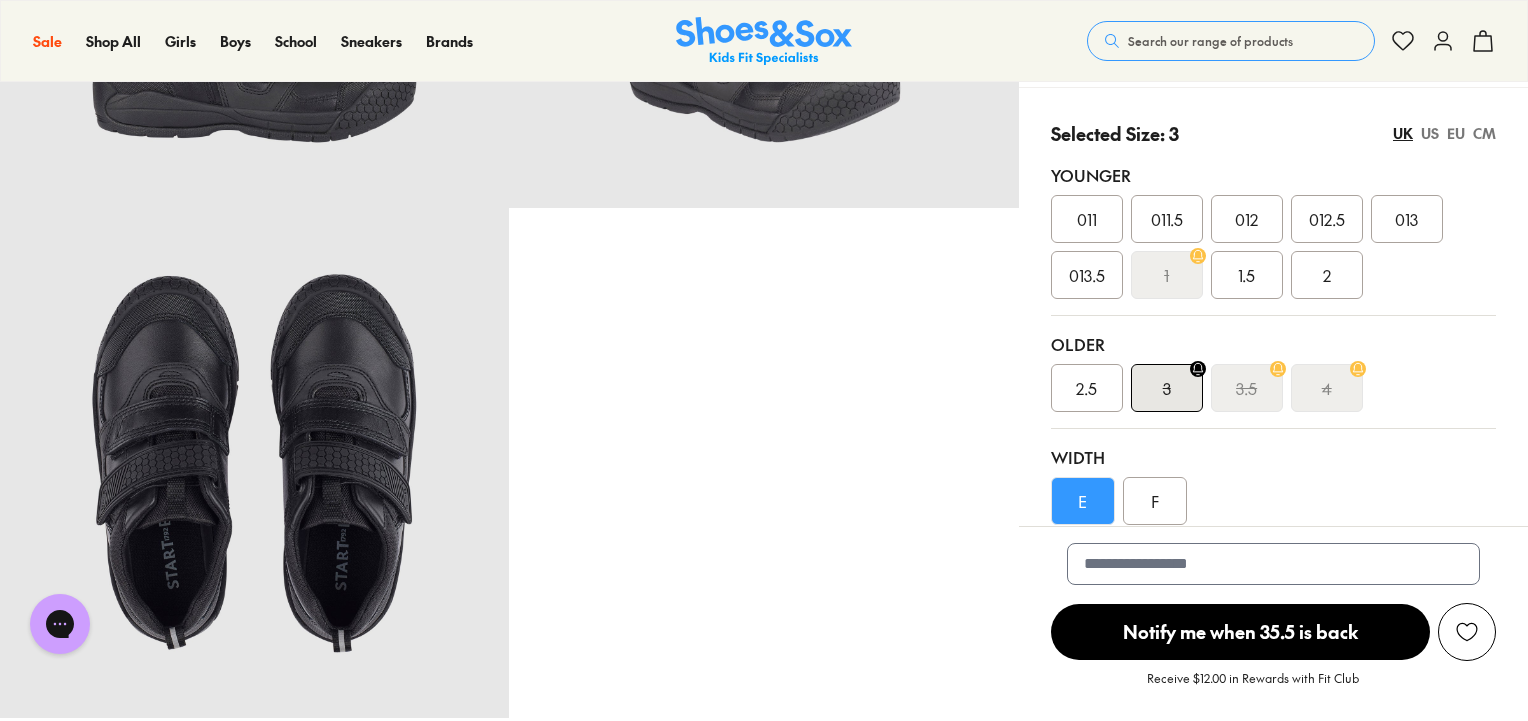 click on "EU" at bounding box center (1456, 133) 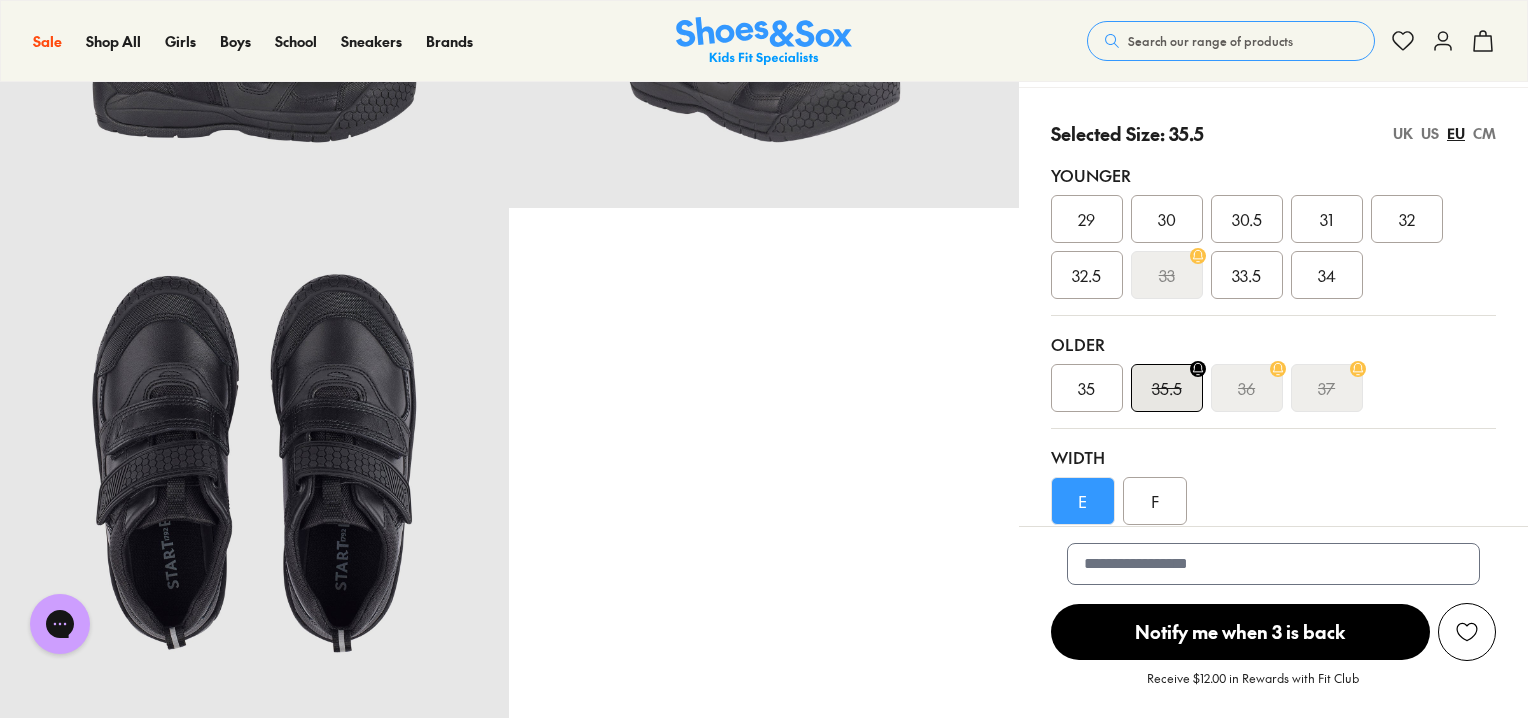 click on "33" at bounding box center (1167, 275) 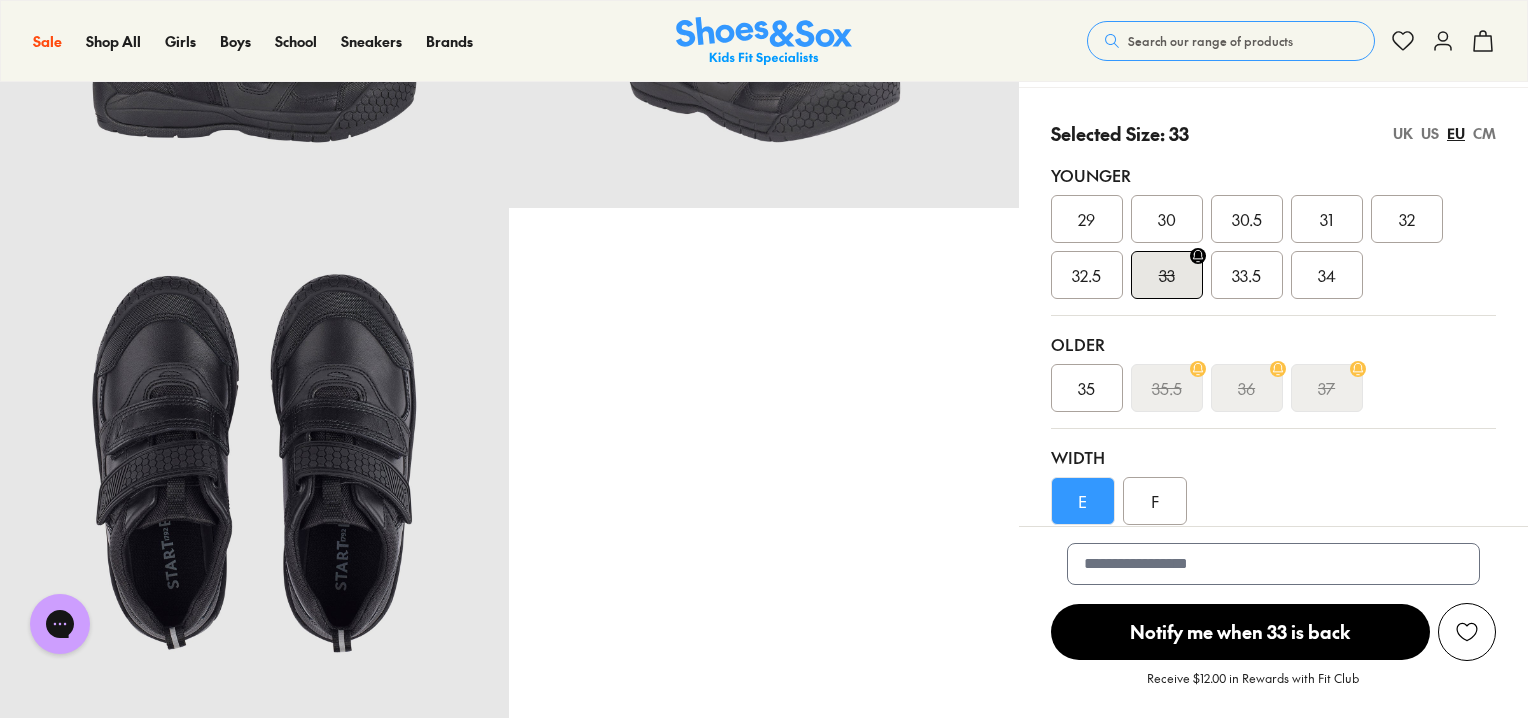 click on "33.5" at bounding box center (1246, 275) 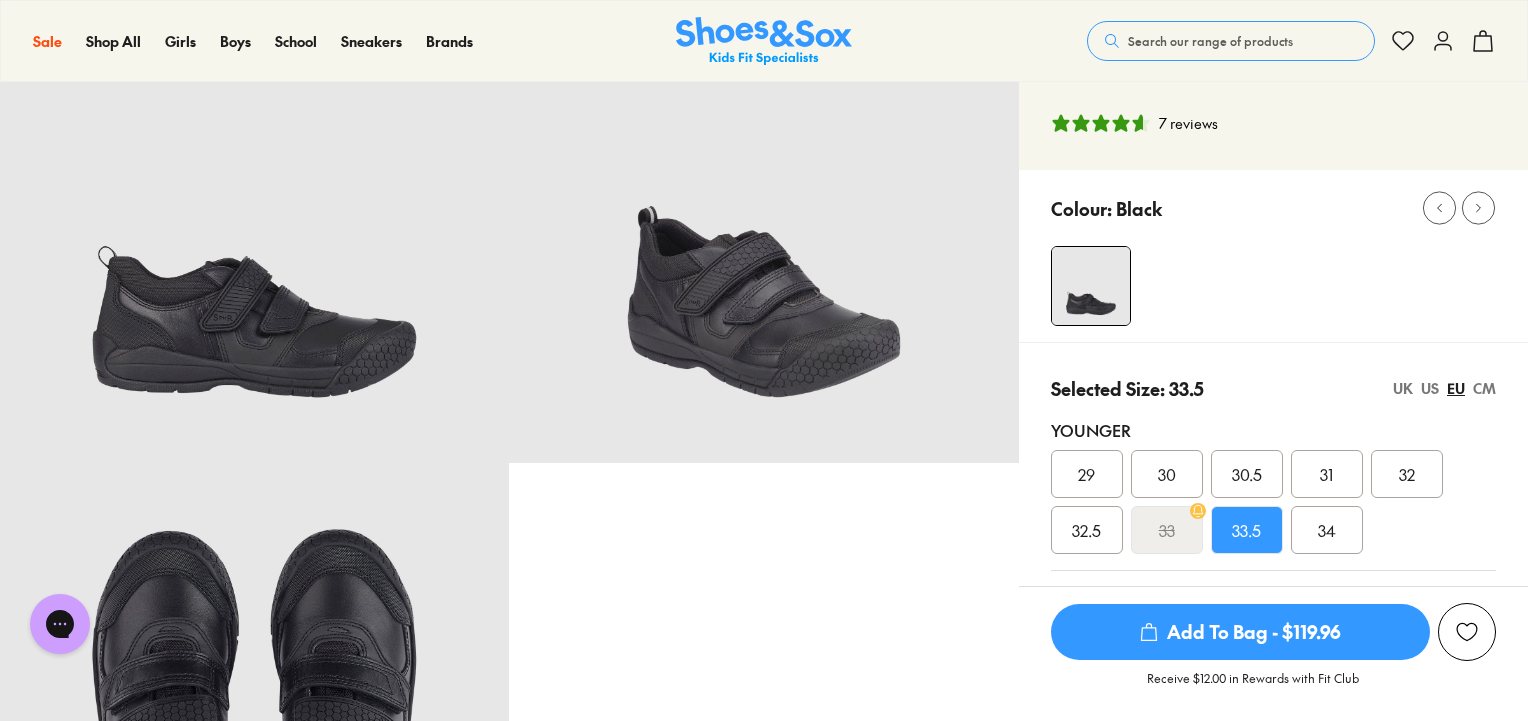 scroll, scrollTop: 123, scrollLeft: 0, axis: vertical 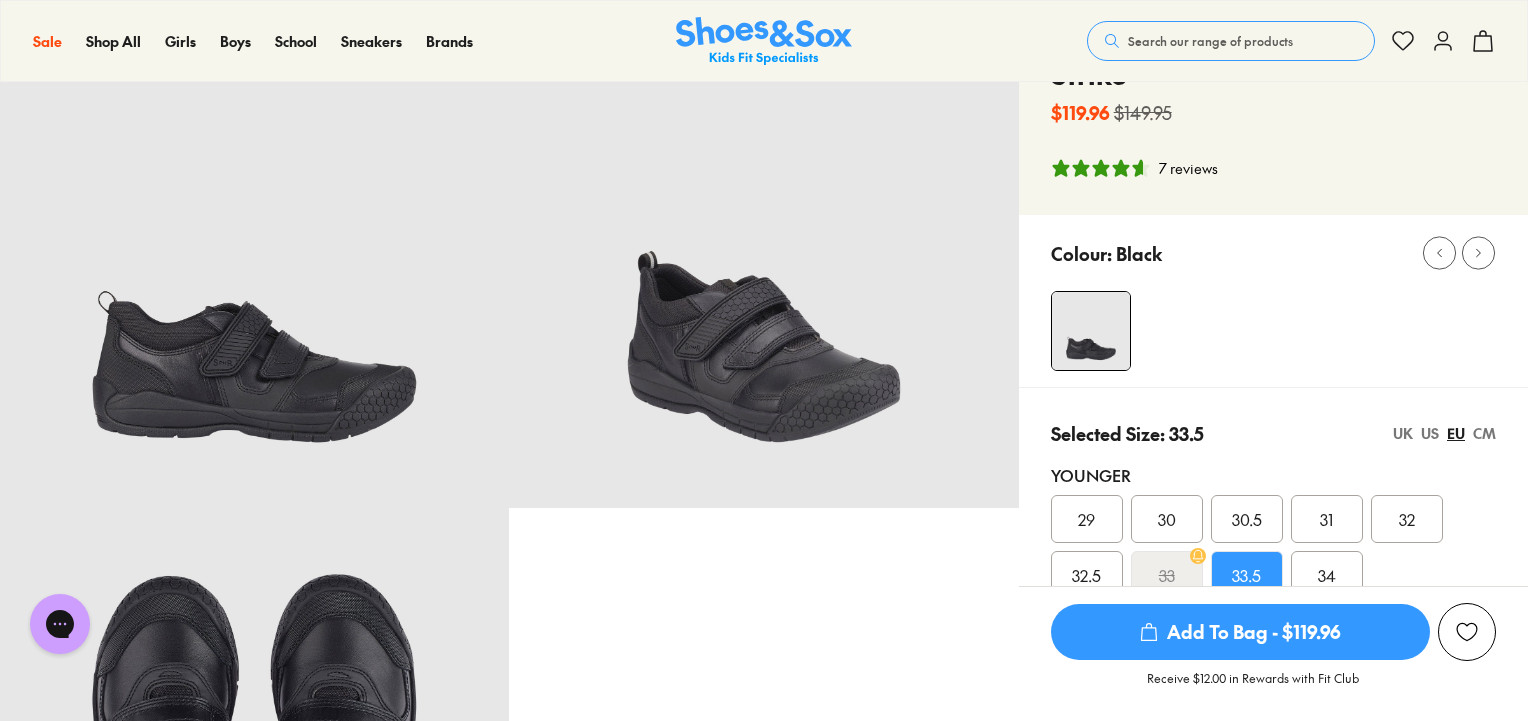 click on "UK" at bounding box center [1403, 433] 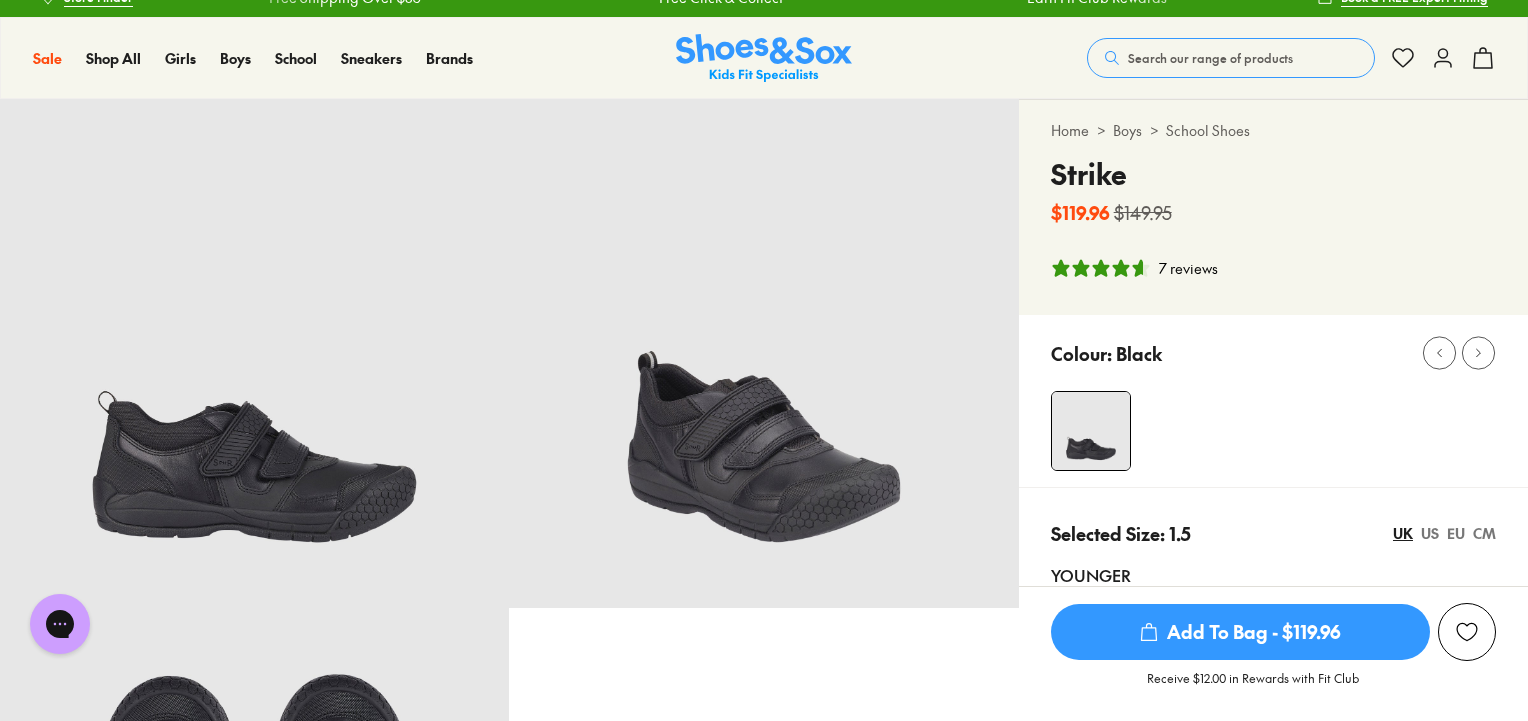 scroll, scrollTop: 0, scrollLeft: 0, axis: both 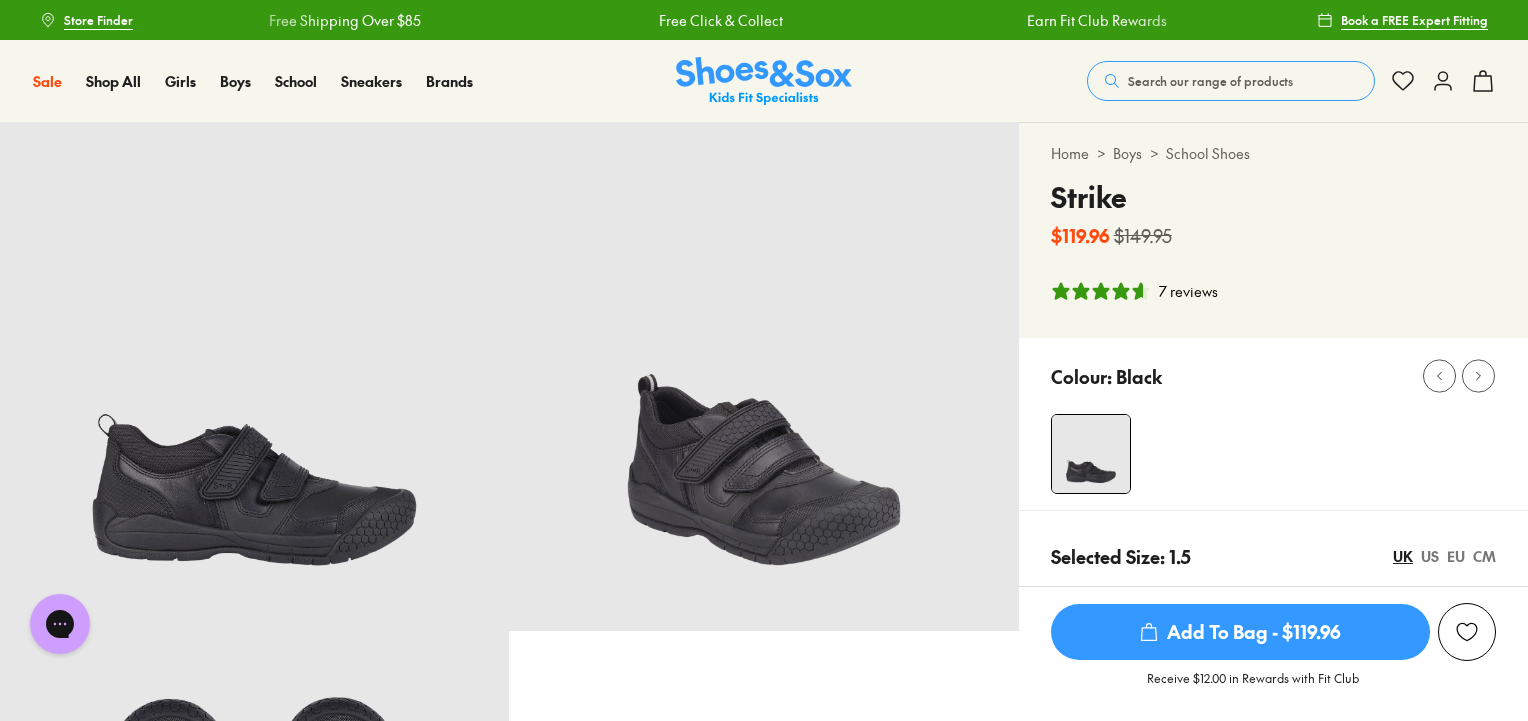 click on "Search our range of products" at bounding box center (1210, 81) 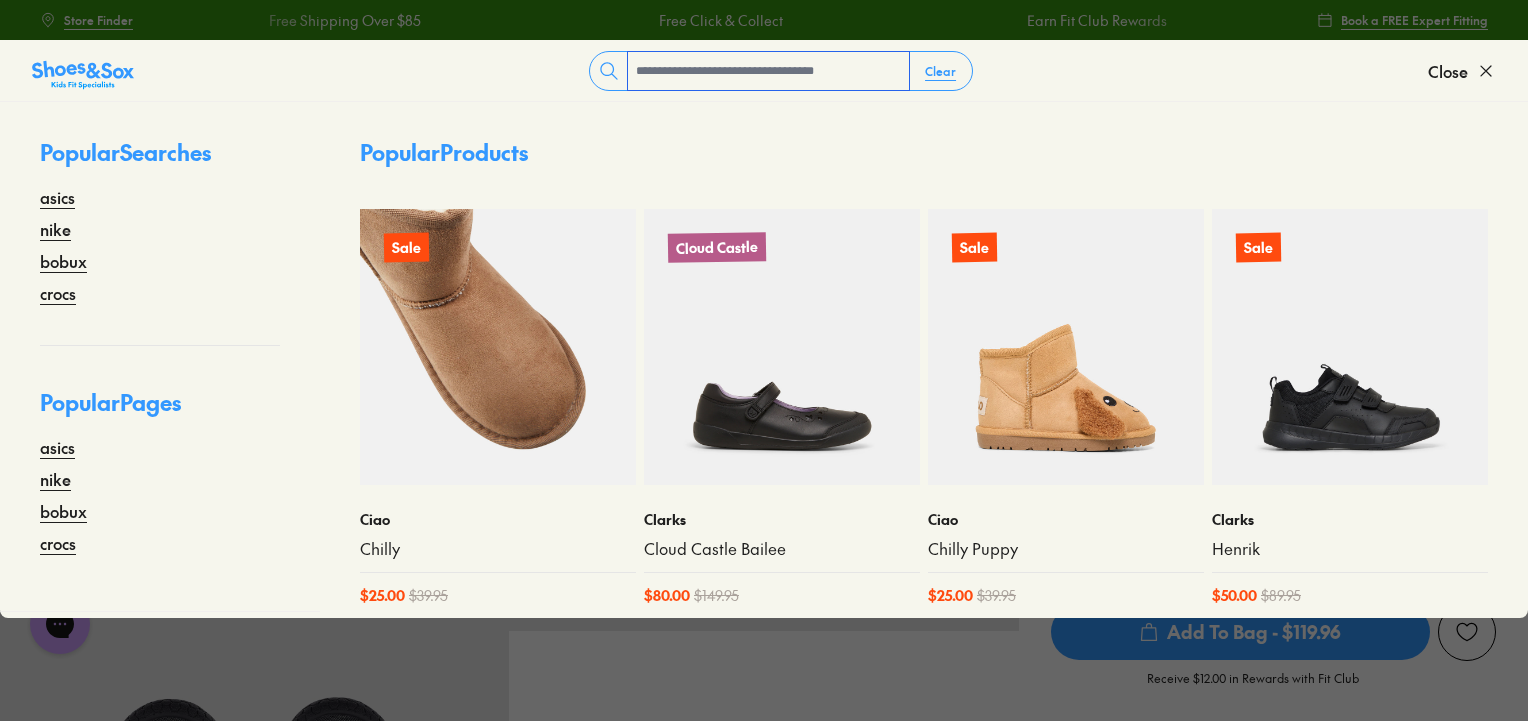 scroll, scrollTop: 0, scrollLeft: 0, axis: both 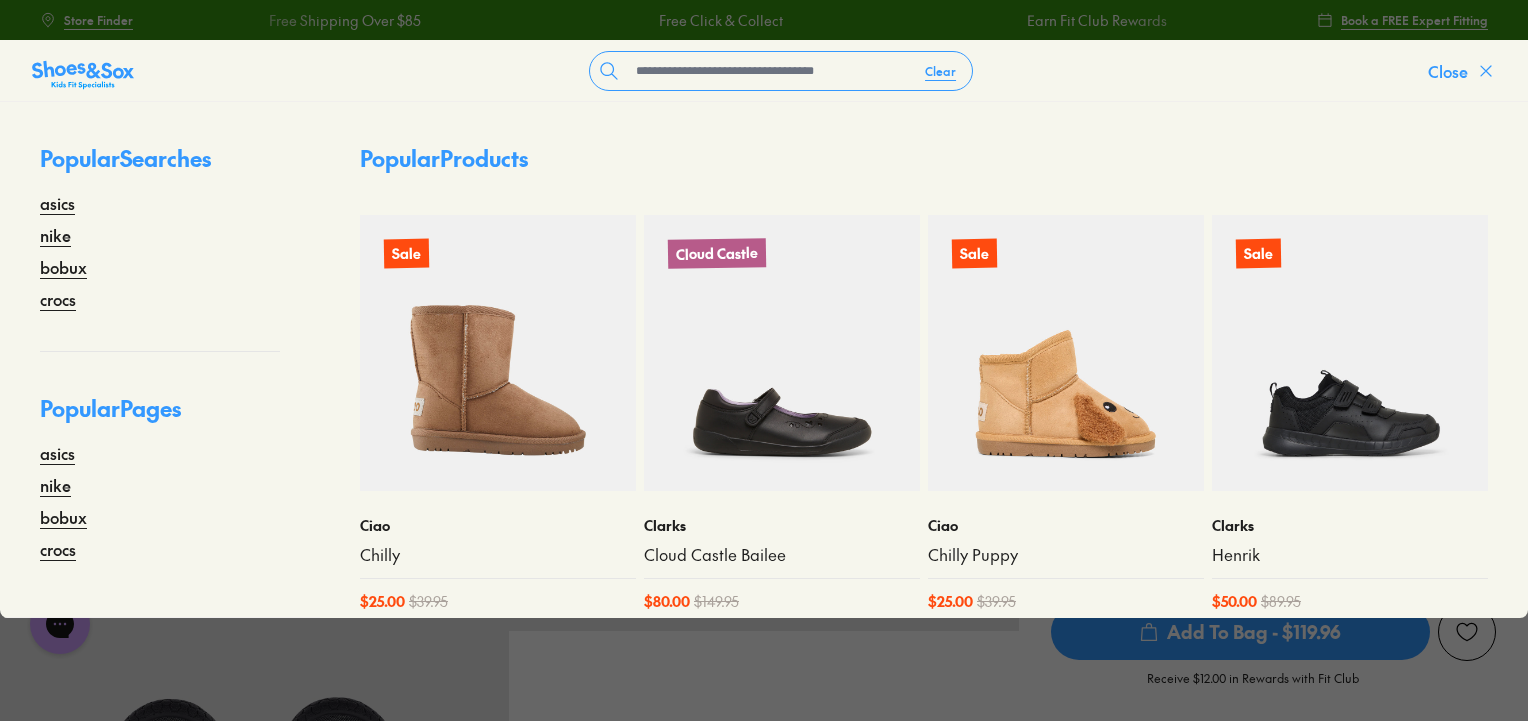 click on "Close" at bounding box center (1448, 71) 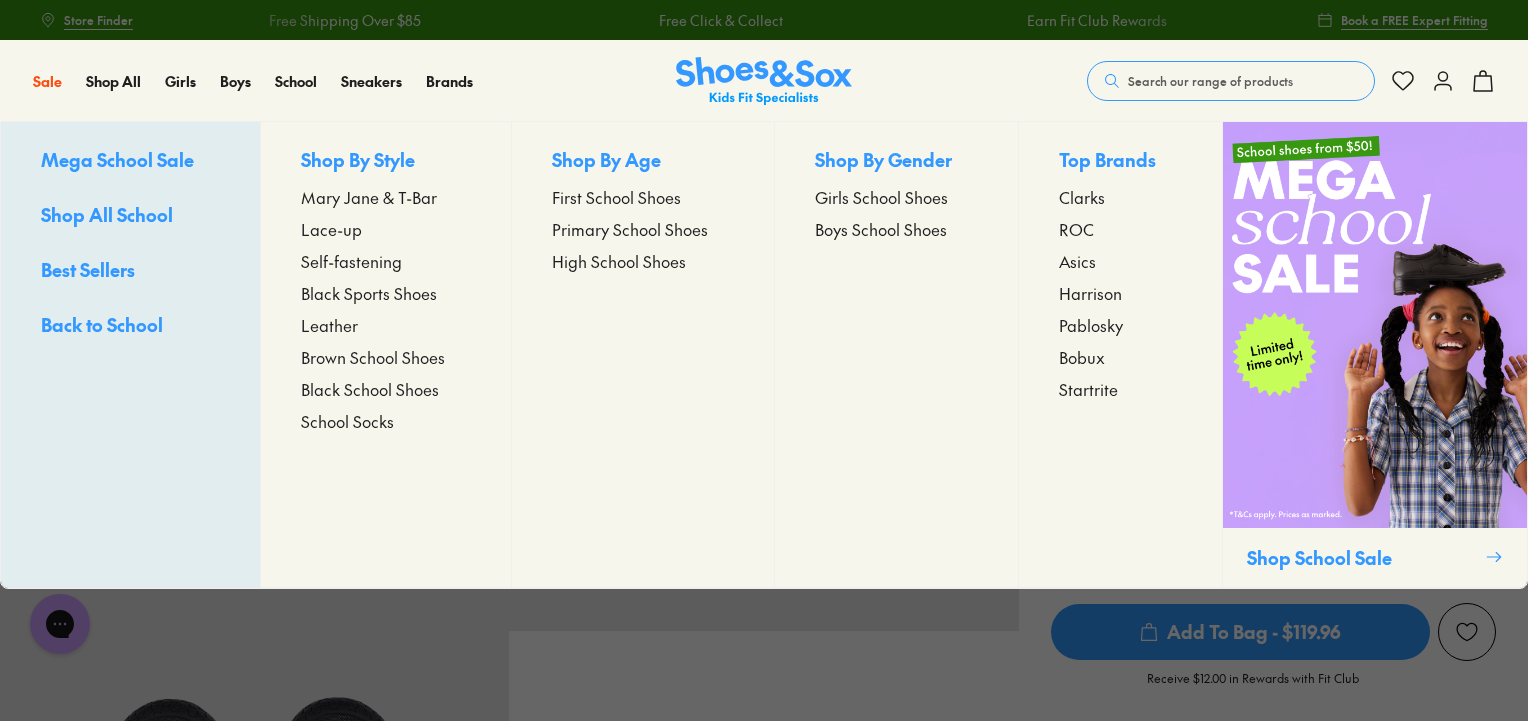 click on "Boys School Shoes" at bounding box center [881, 229] 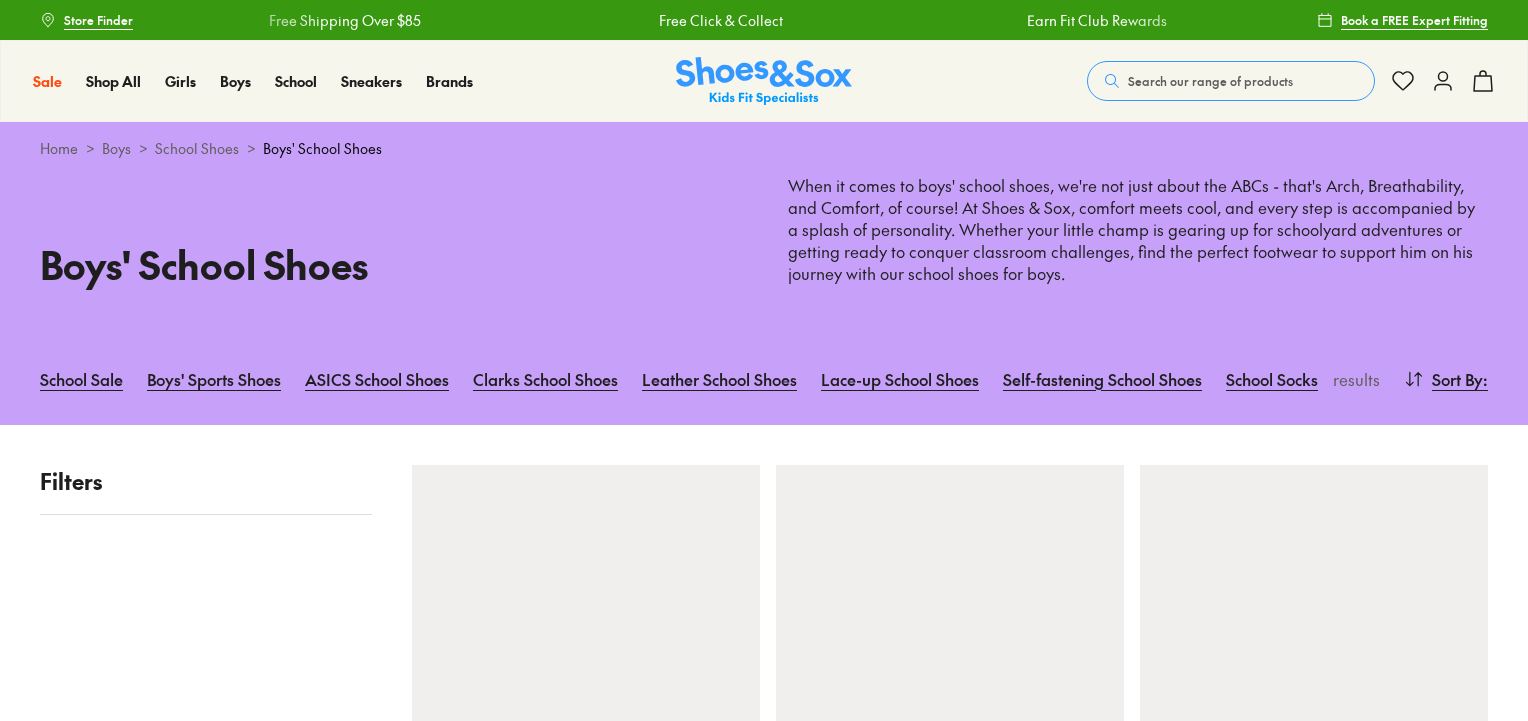 scroll, scrollTop: 0, scrollLeft: 0, axis: both 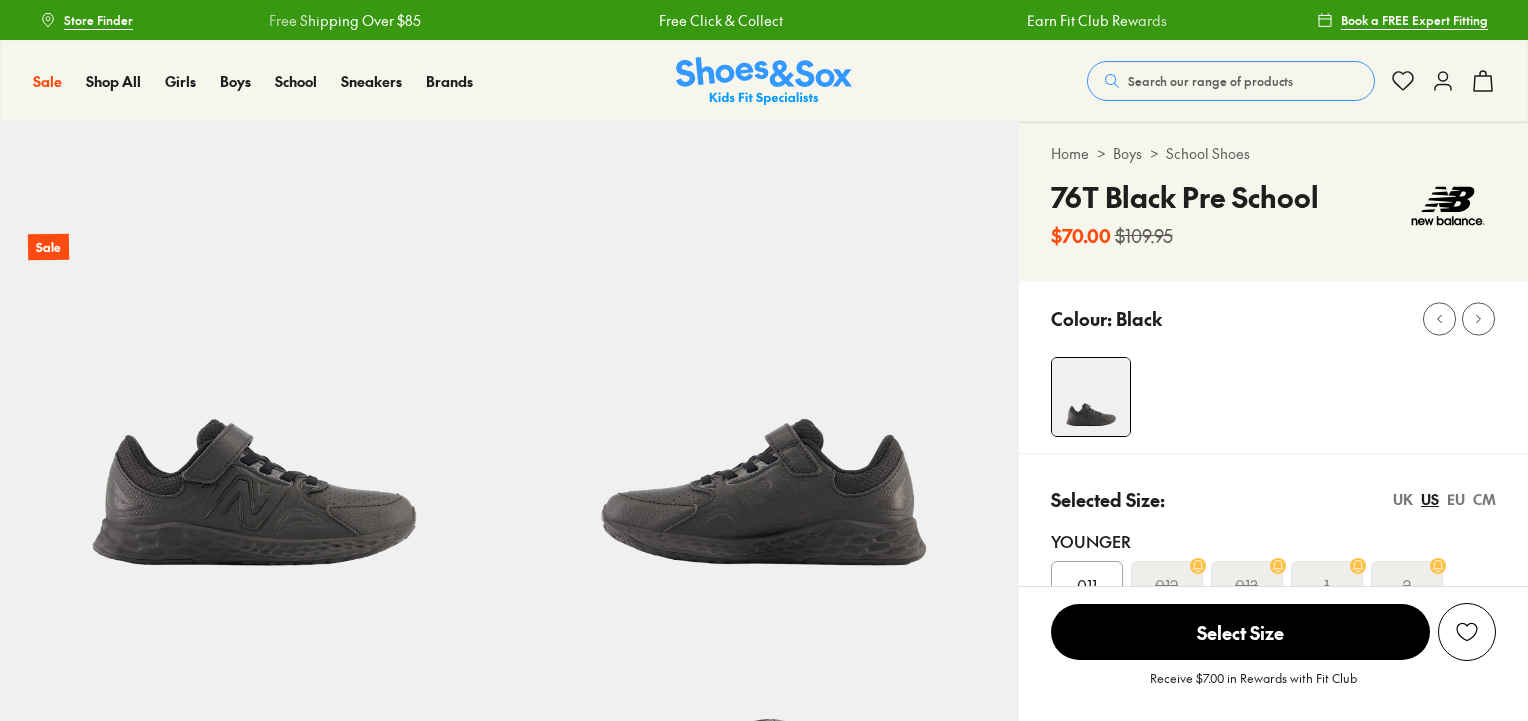 select on "*" 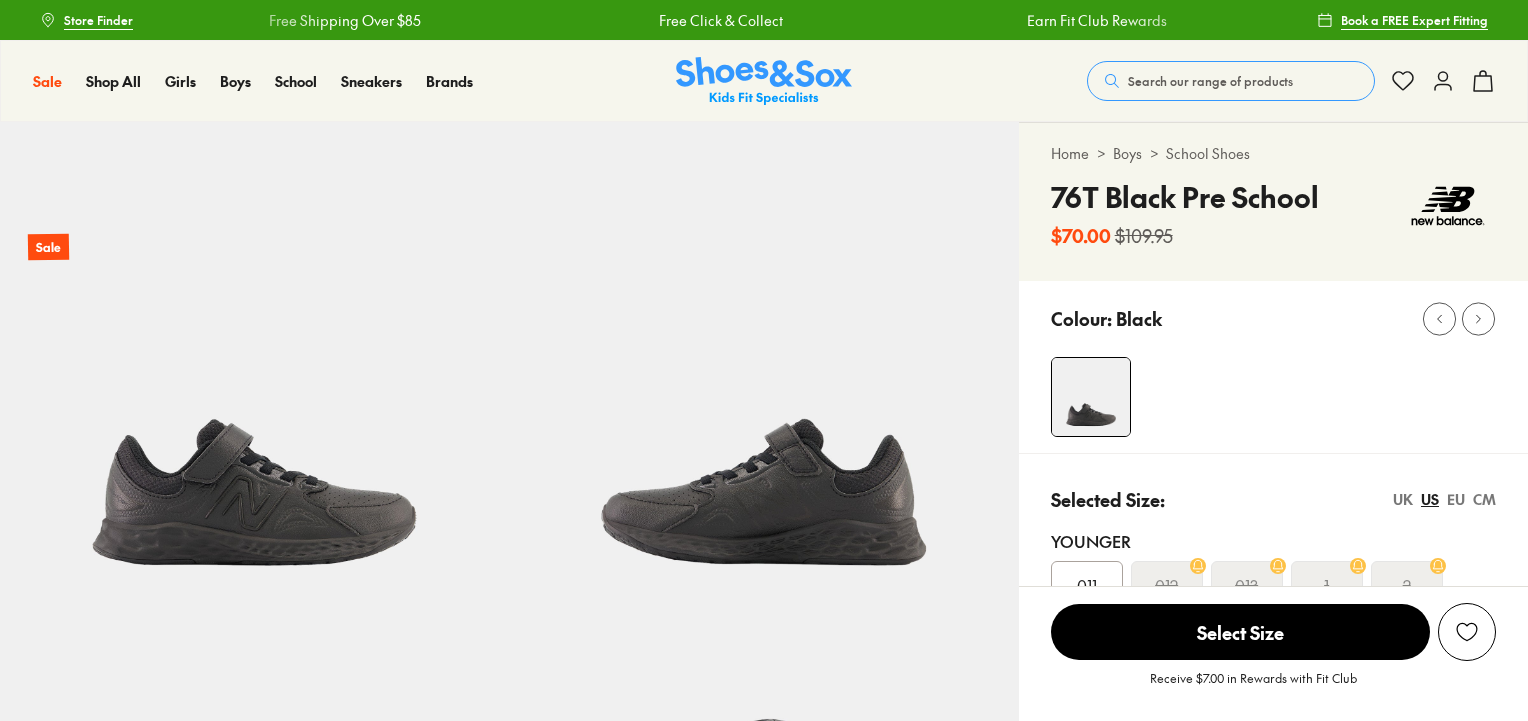 scroll, scrollTop: 0, scrollLeft: 0, axis: both 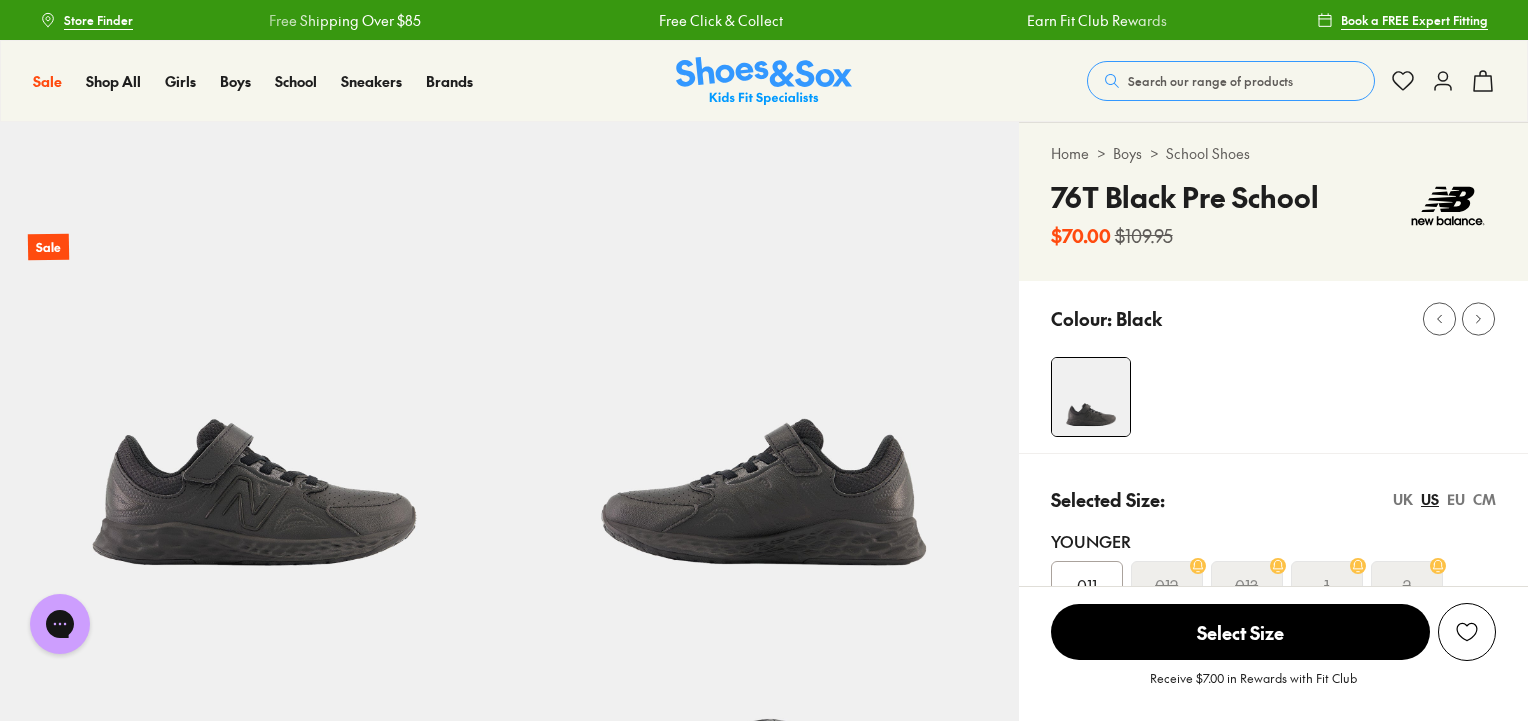 click 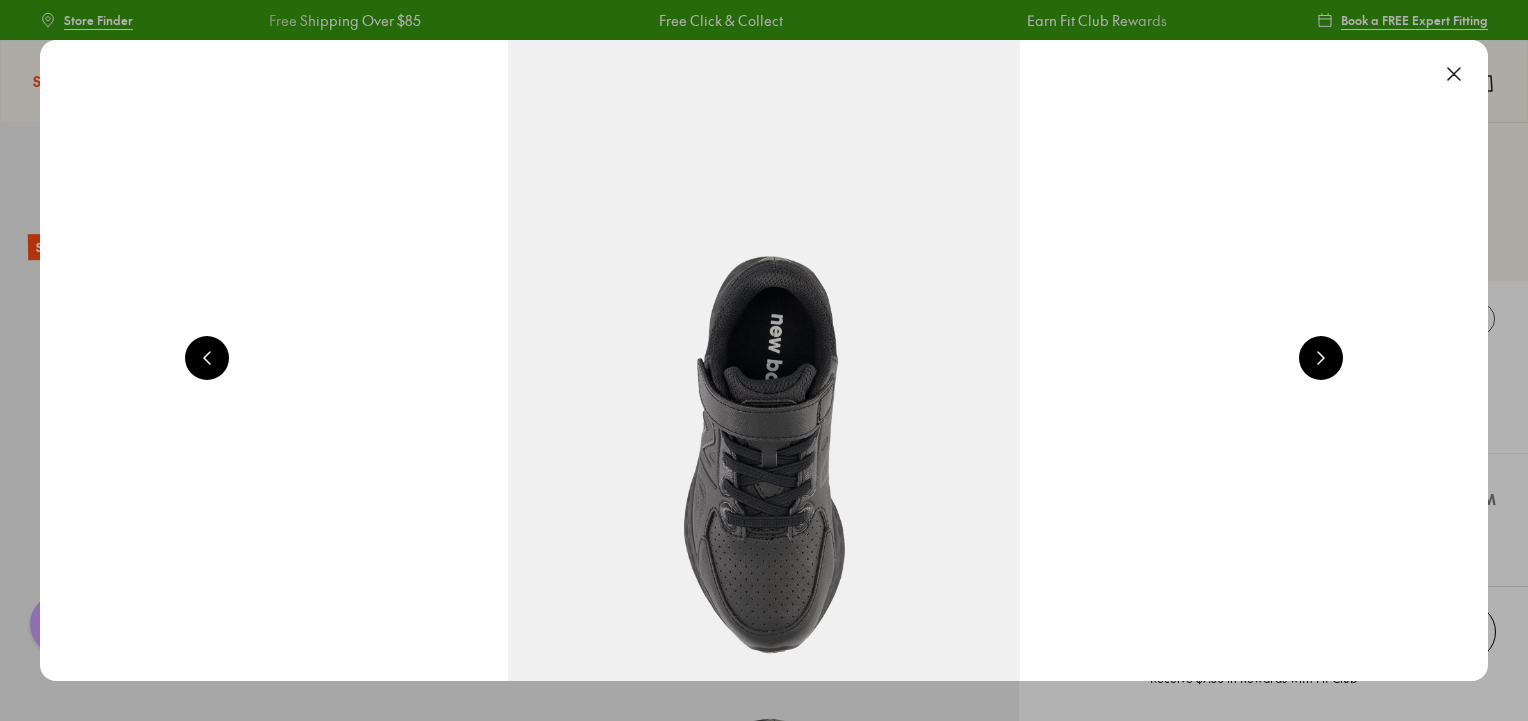 scroll, scrollTop: 0, scrollLeft: 1456, axis: horizontal 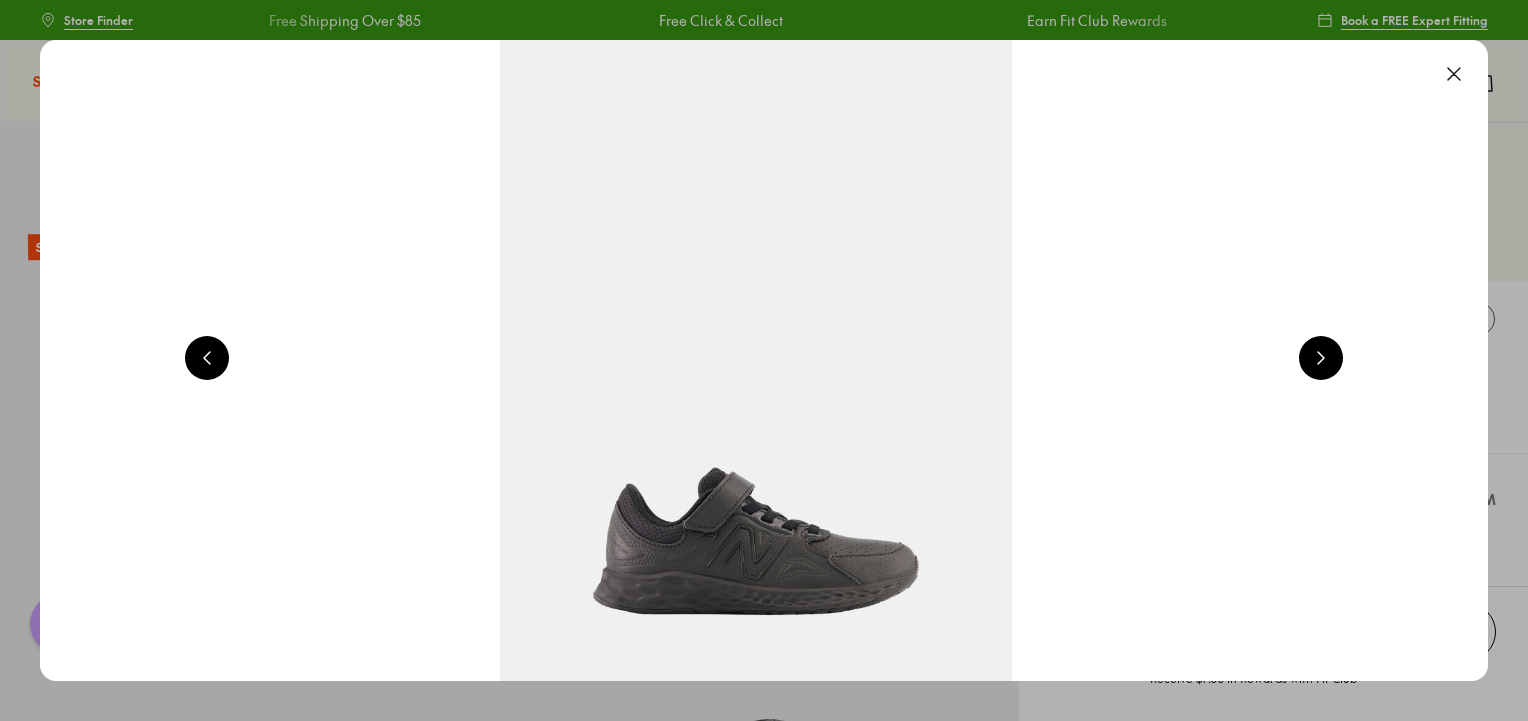 click at bounding box center [1321, 358] 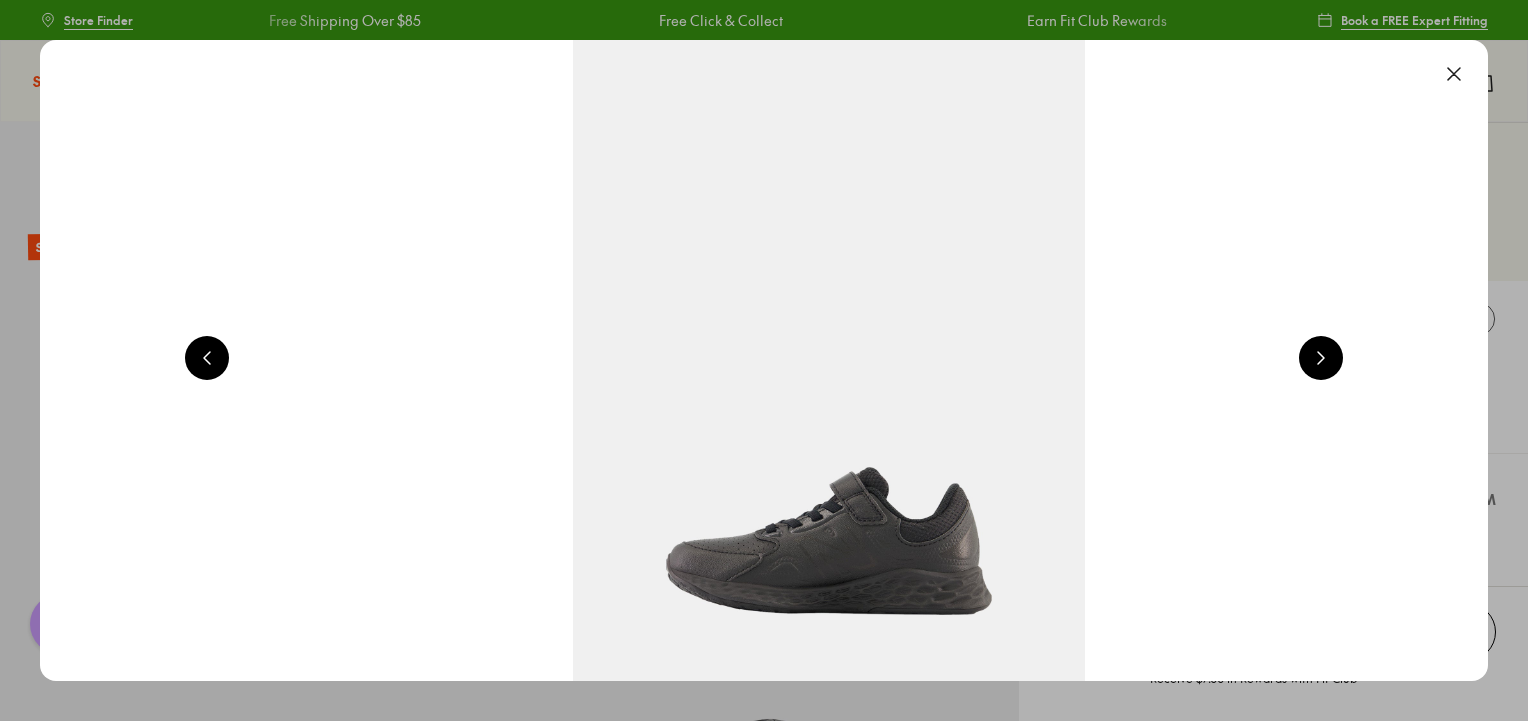 scroll, scrollTop: 0, scrollLeft: 2912, axis: horizontal 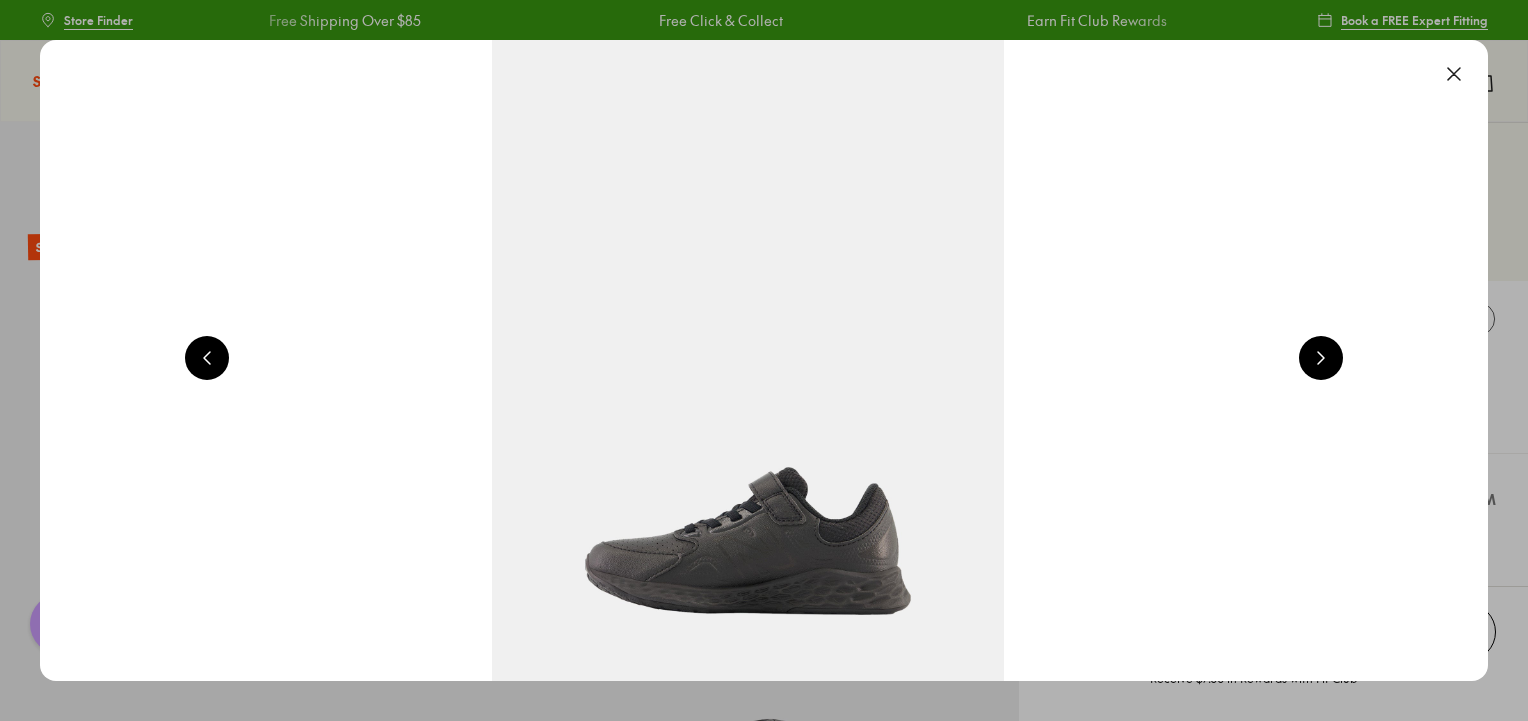 click at bounding box center (1321, 358) 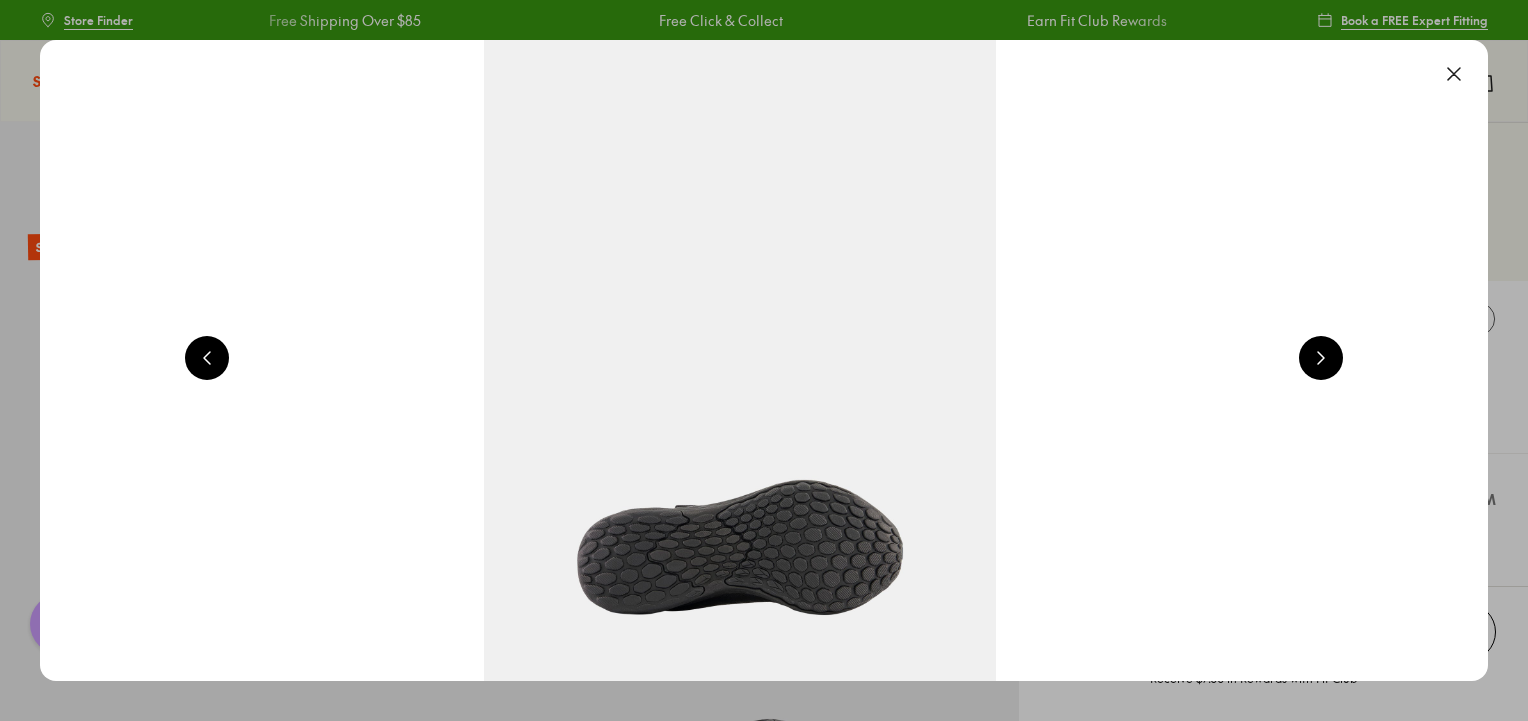 click at bounding box center (1321, 358) 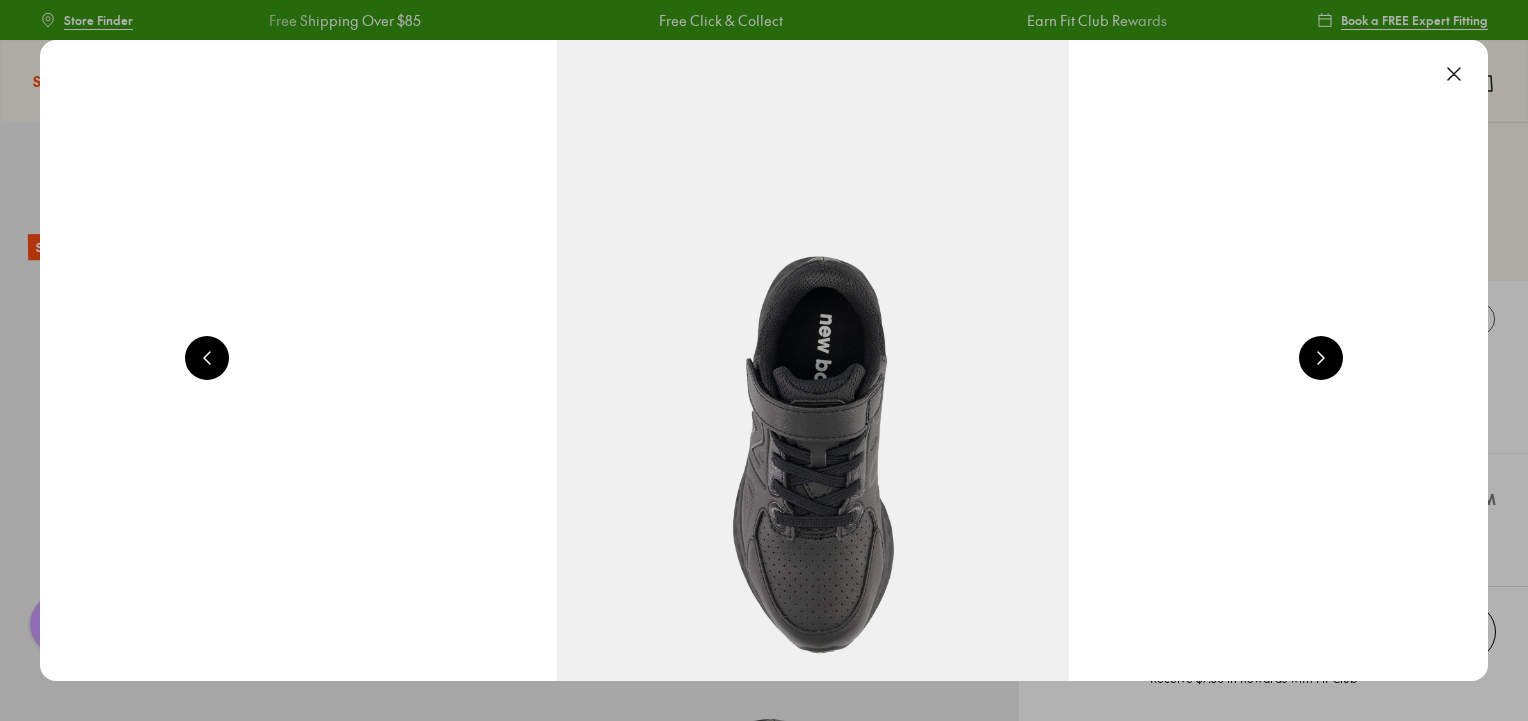 scroll, scrollTop: 0, scrollLeft: 5824, axis: horizontal 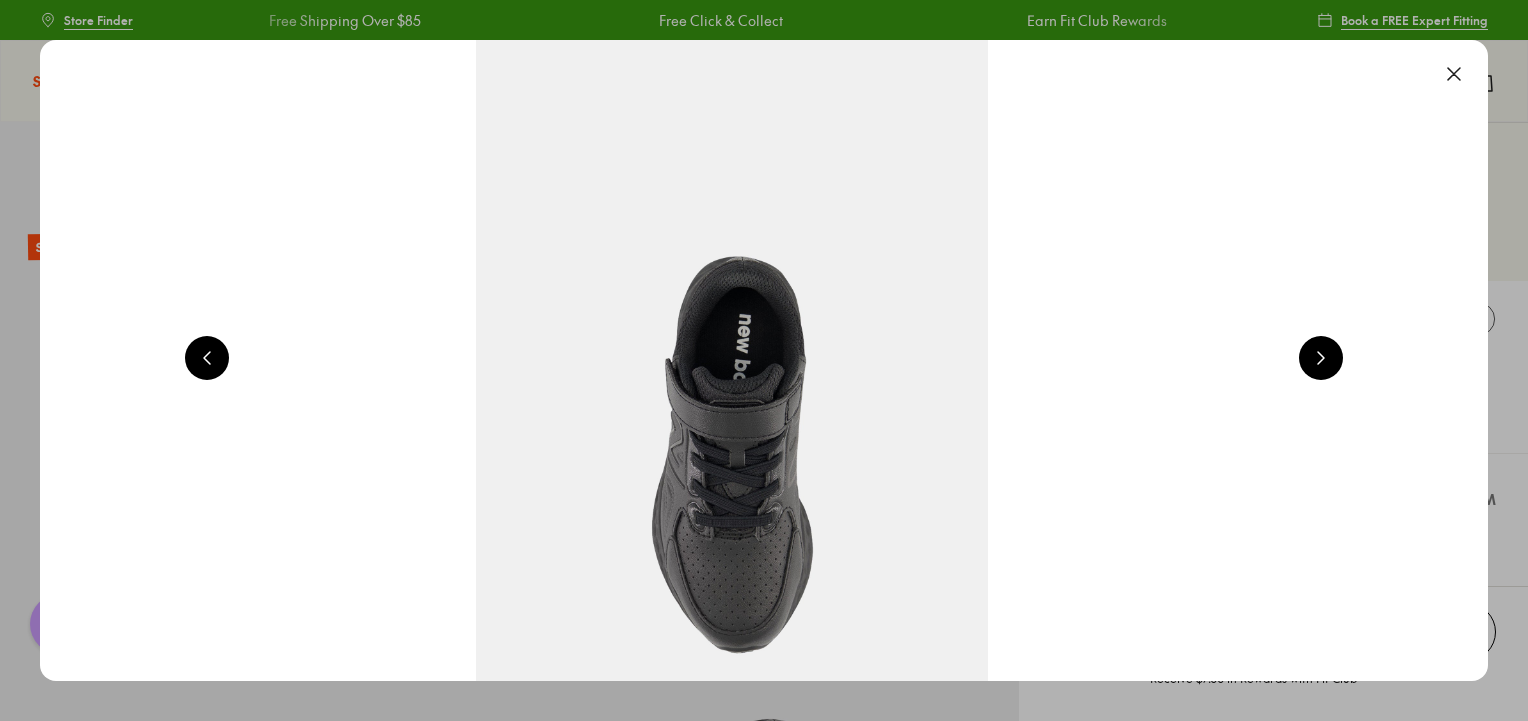 click at bounding box center (1454, 74) 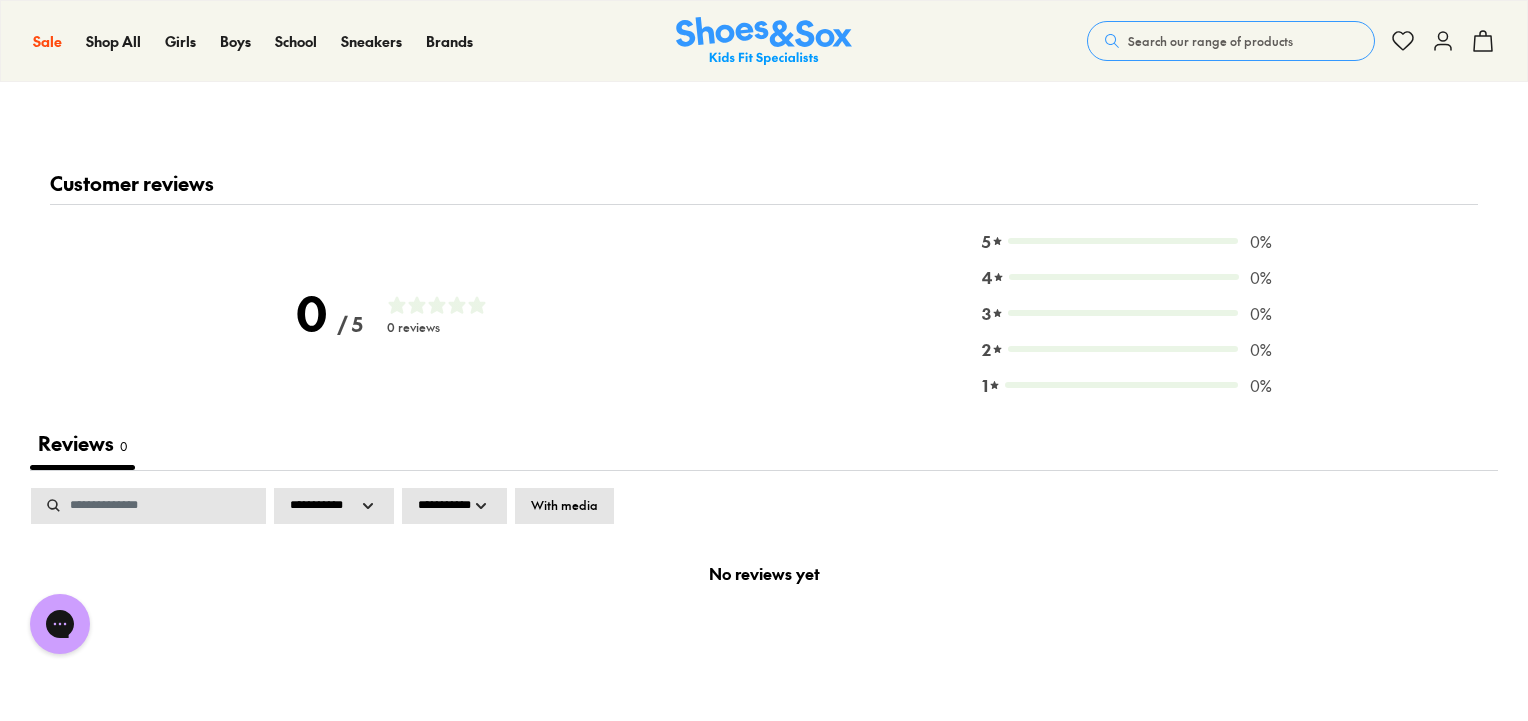 scroll, scrollTop: 2800, scrollLeft: 0, axis: vertical 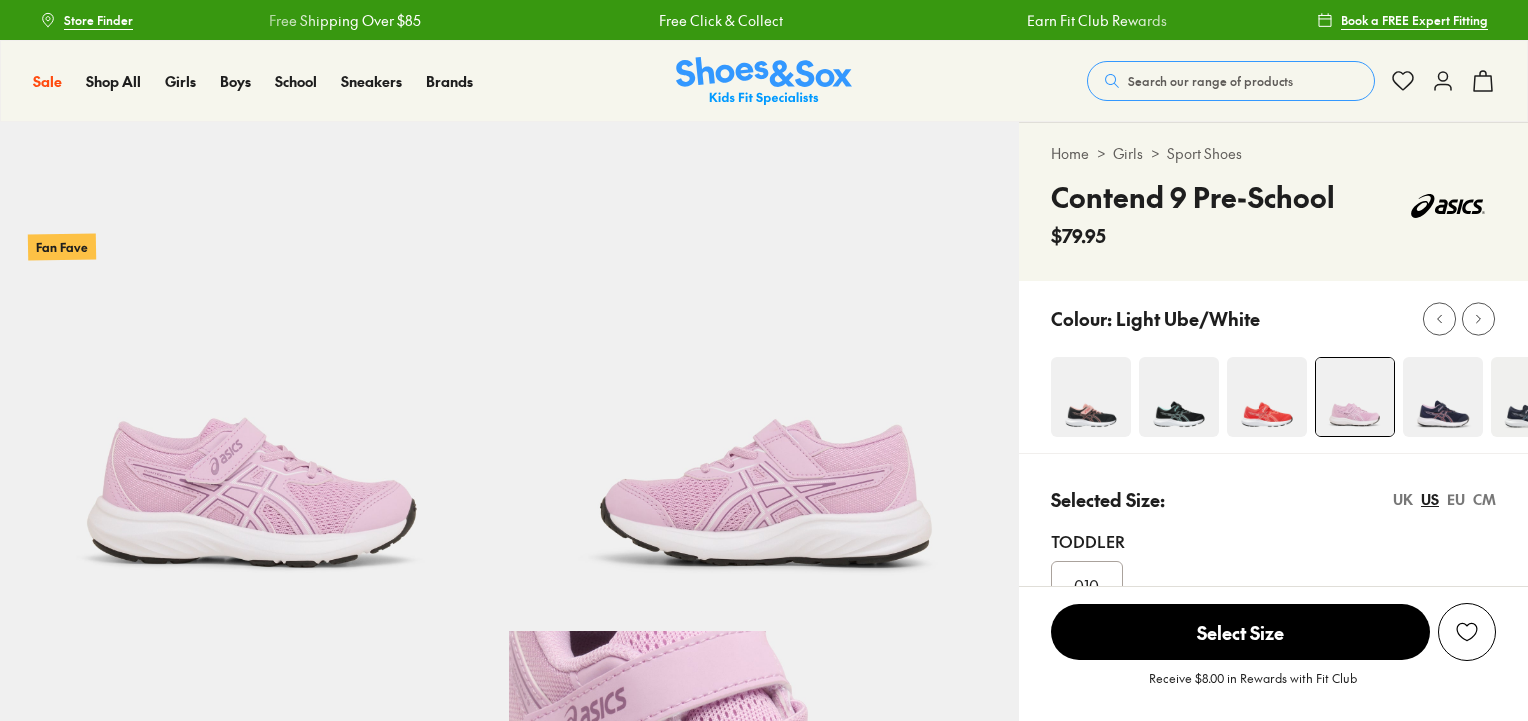 select on "*" 